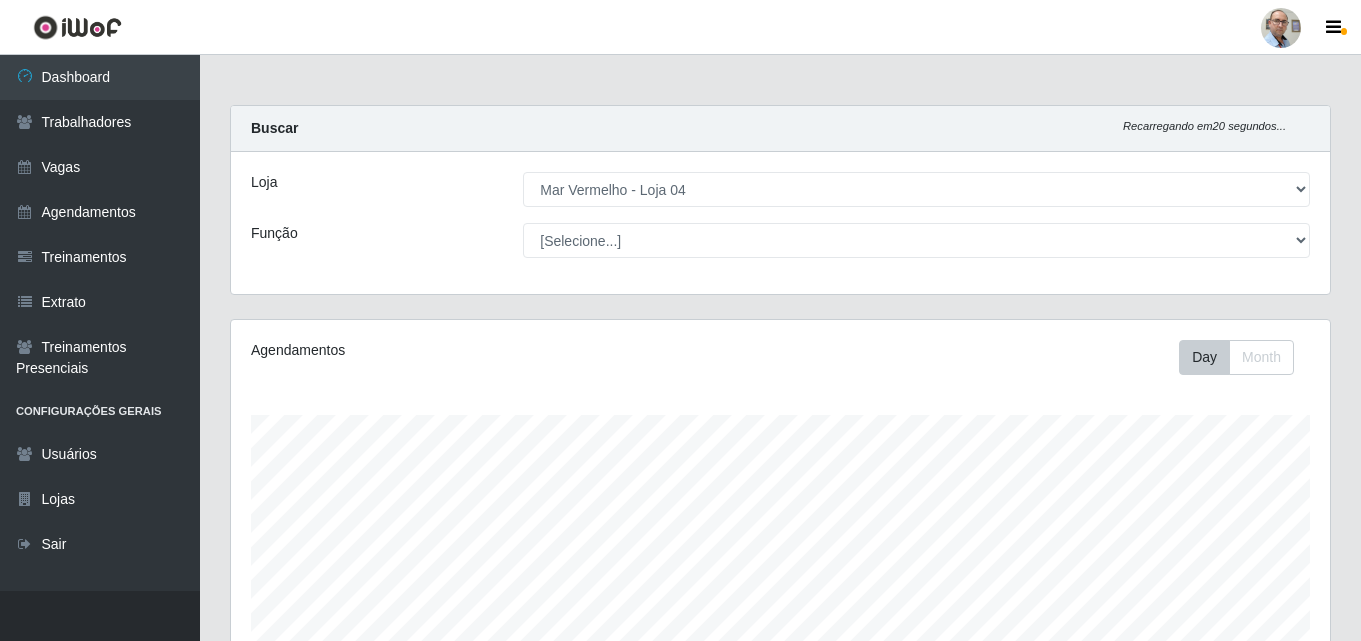 select on "251" 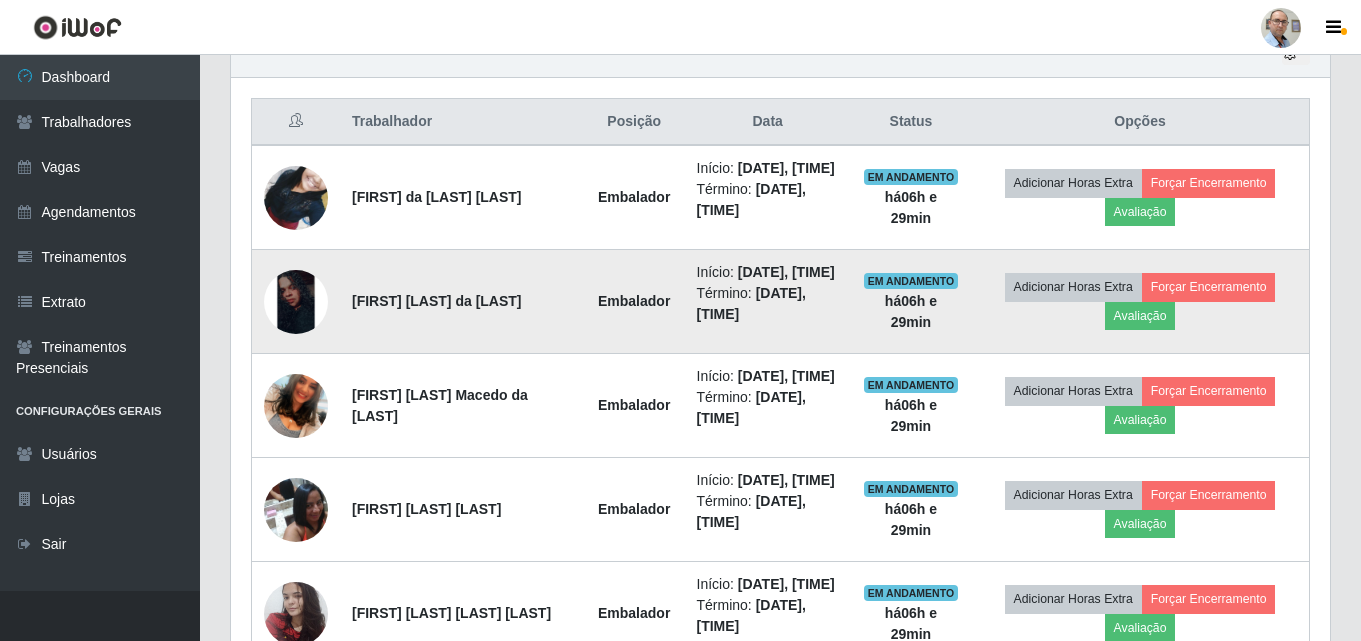 scroll, scrollTop: 999585, scrollLeft: 998901, axis: both 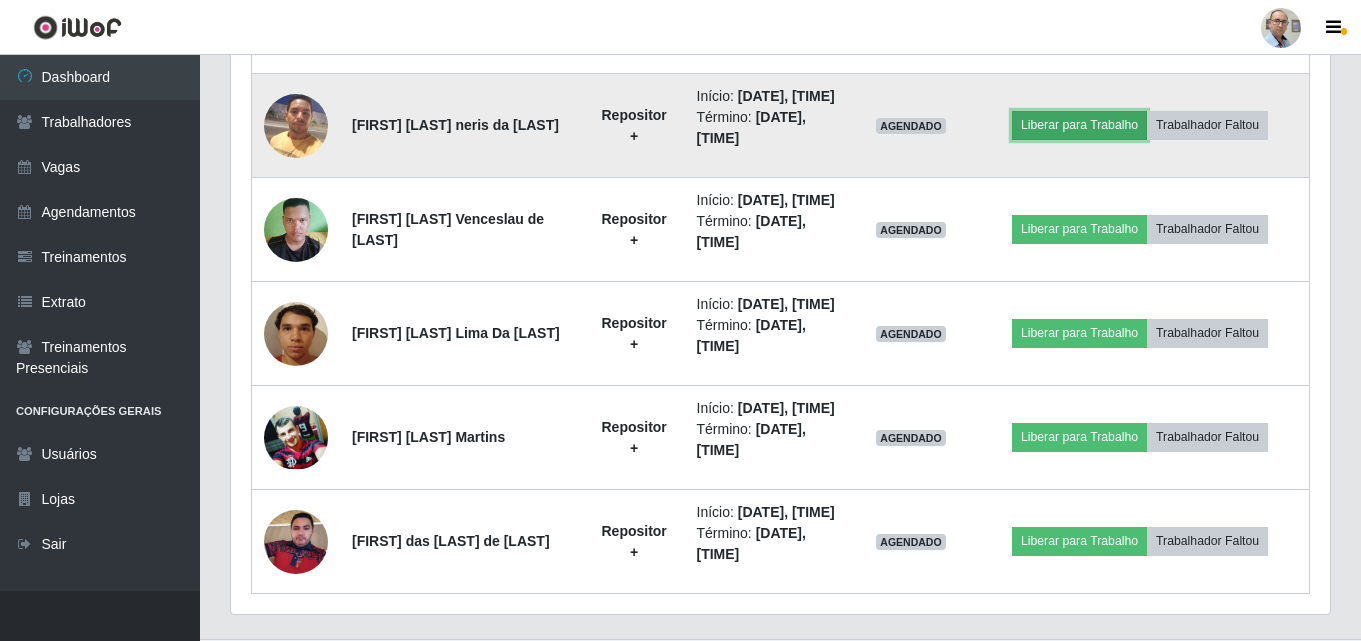 click on "Liberar para Trabalho" at bounding box center (1079, 125) 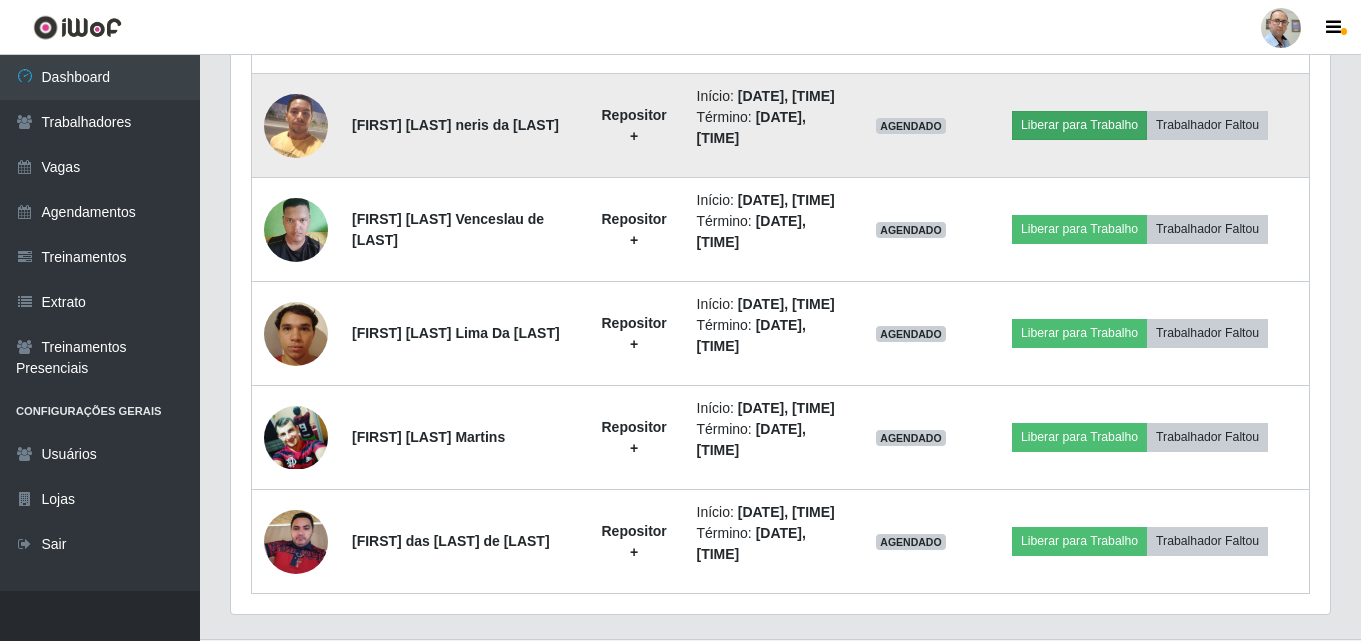 scroll, scrollTop: 999585, scrollLeft: 998911, axis: both 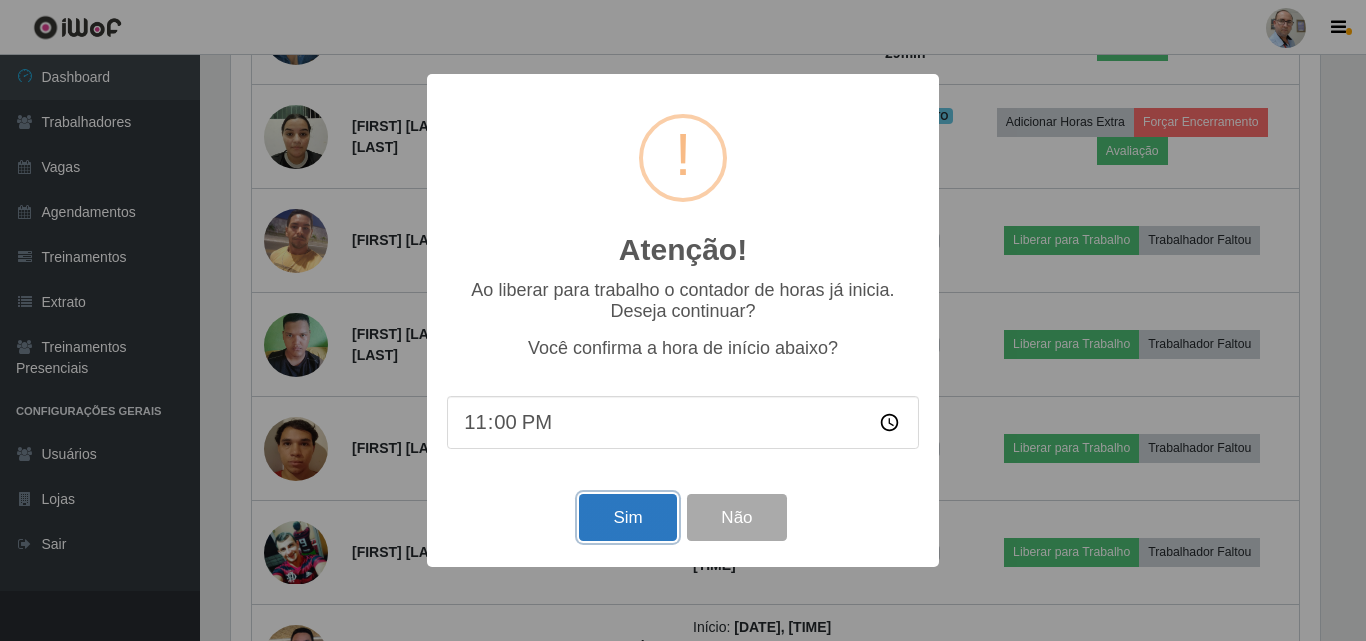 click on "Sim" at bounding box center [627, 517] 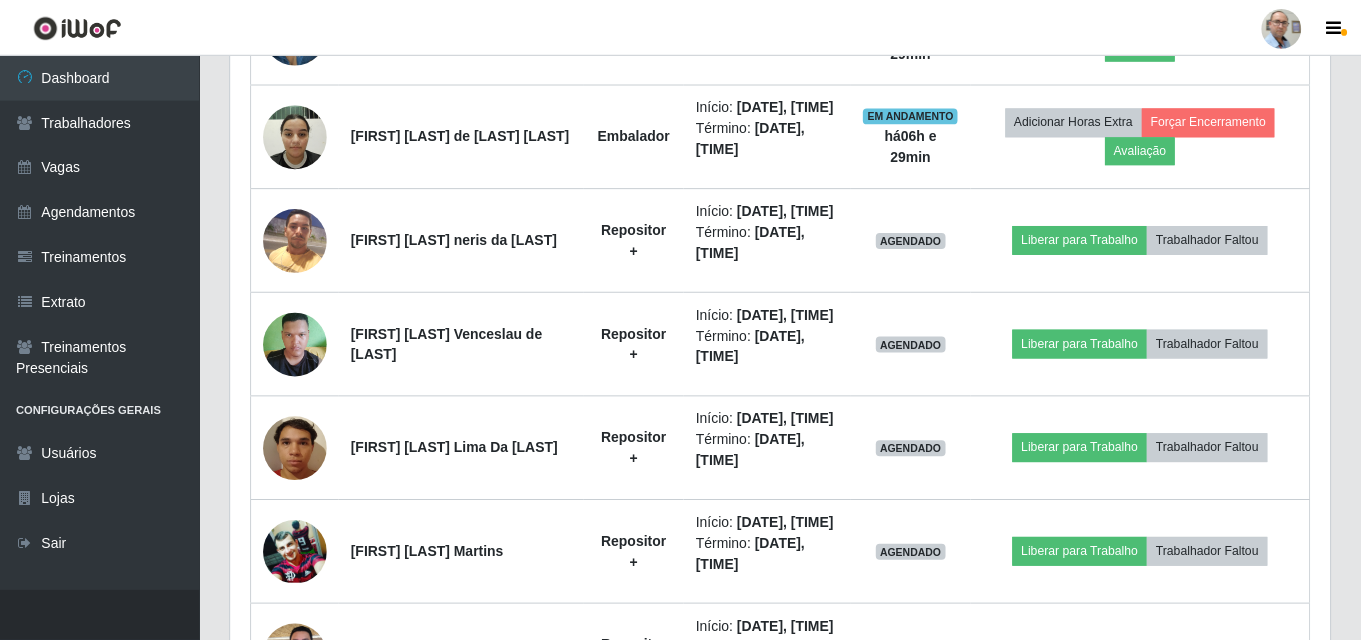 scroll, scrollTop: 999585, scrollLeft: 998901, axis: both 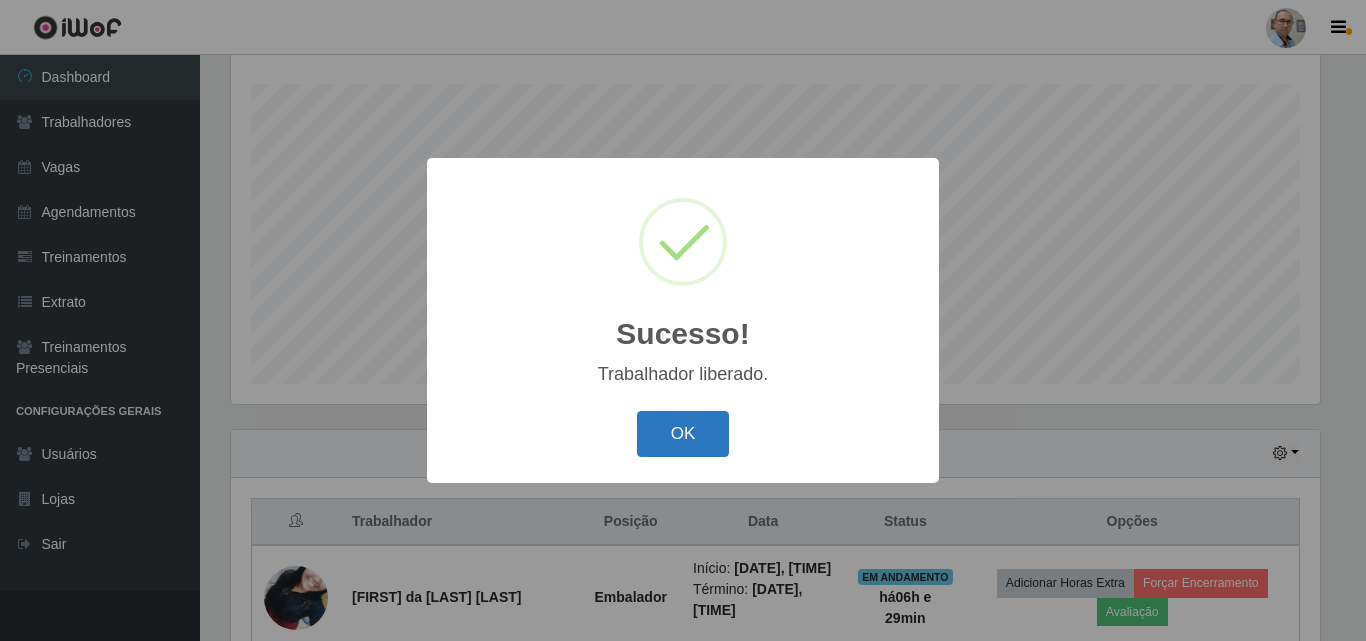 click on "OK" at bounding box center (683, 434) 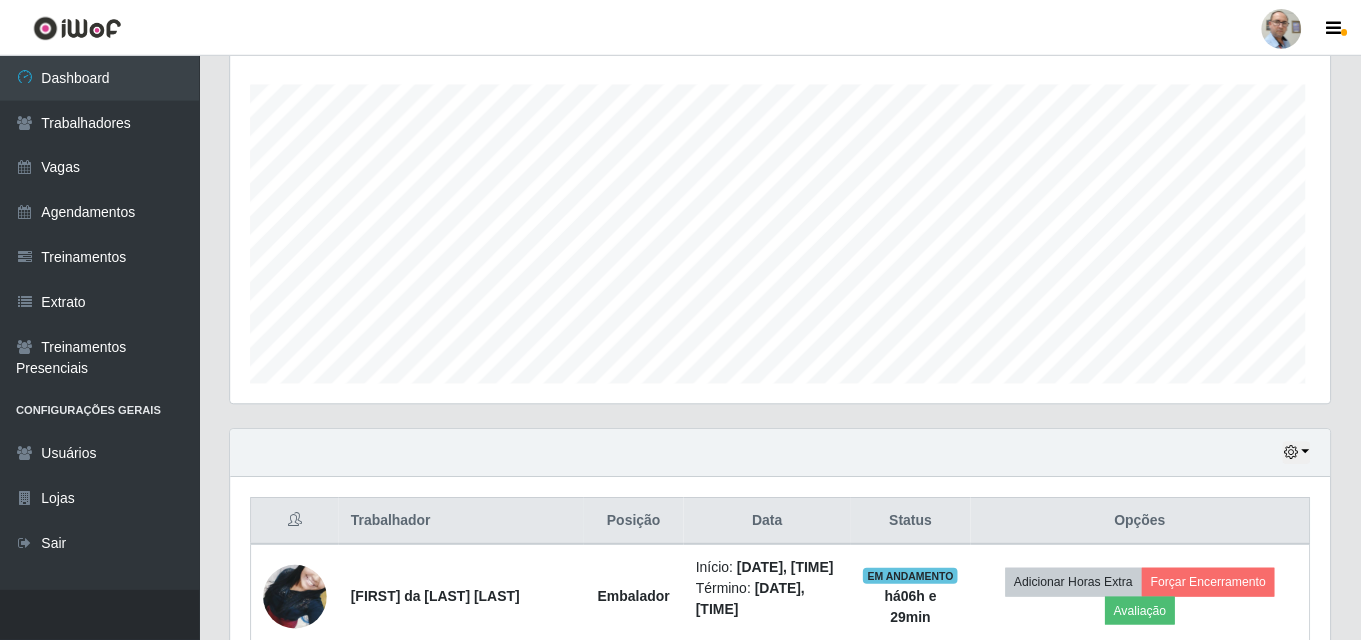 scroll, scrollTop: 999585, scrollLeft: 998901, axis: both 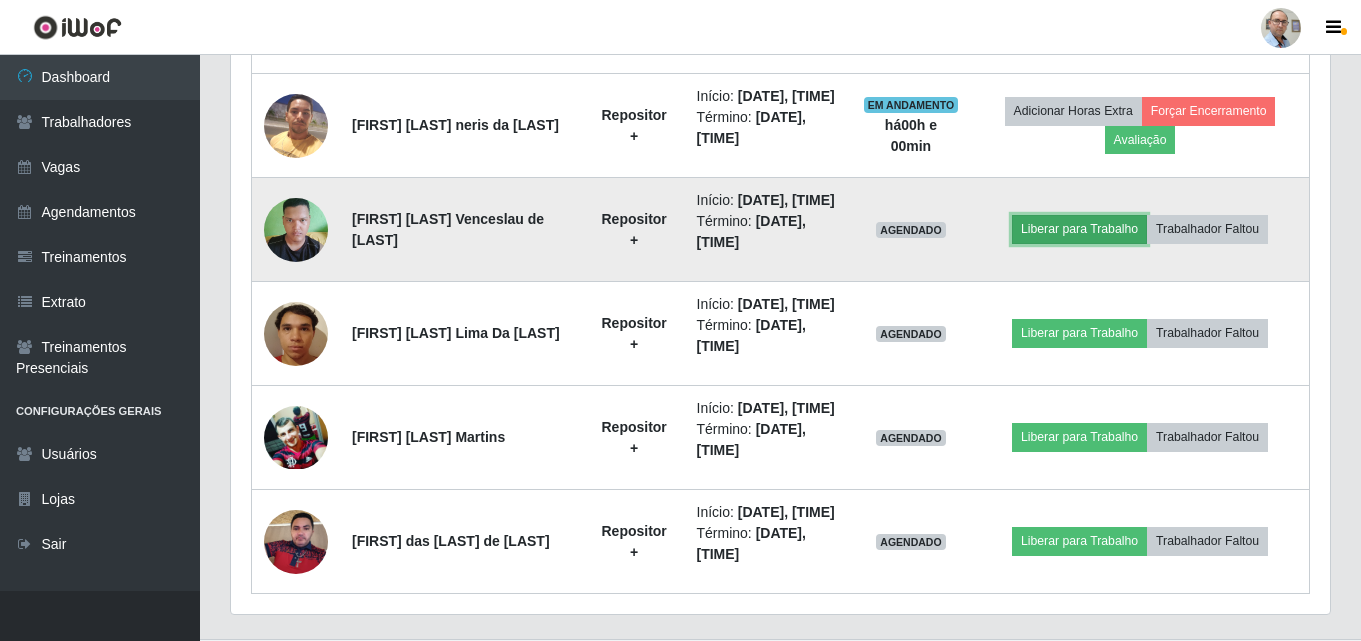 click on "Liberar para Trabalho" at bounding box center [1079, 229] 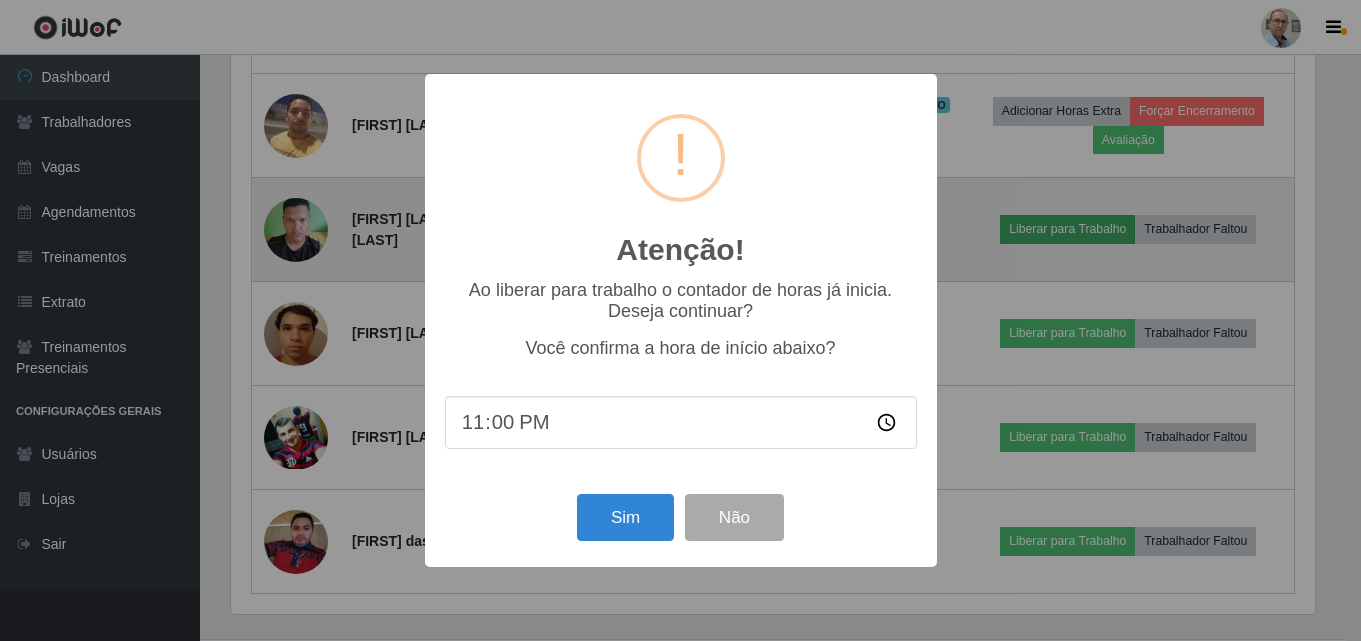 scroll, scrollTop: 999585, scrollLeft: 998911, axis: both 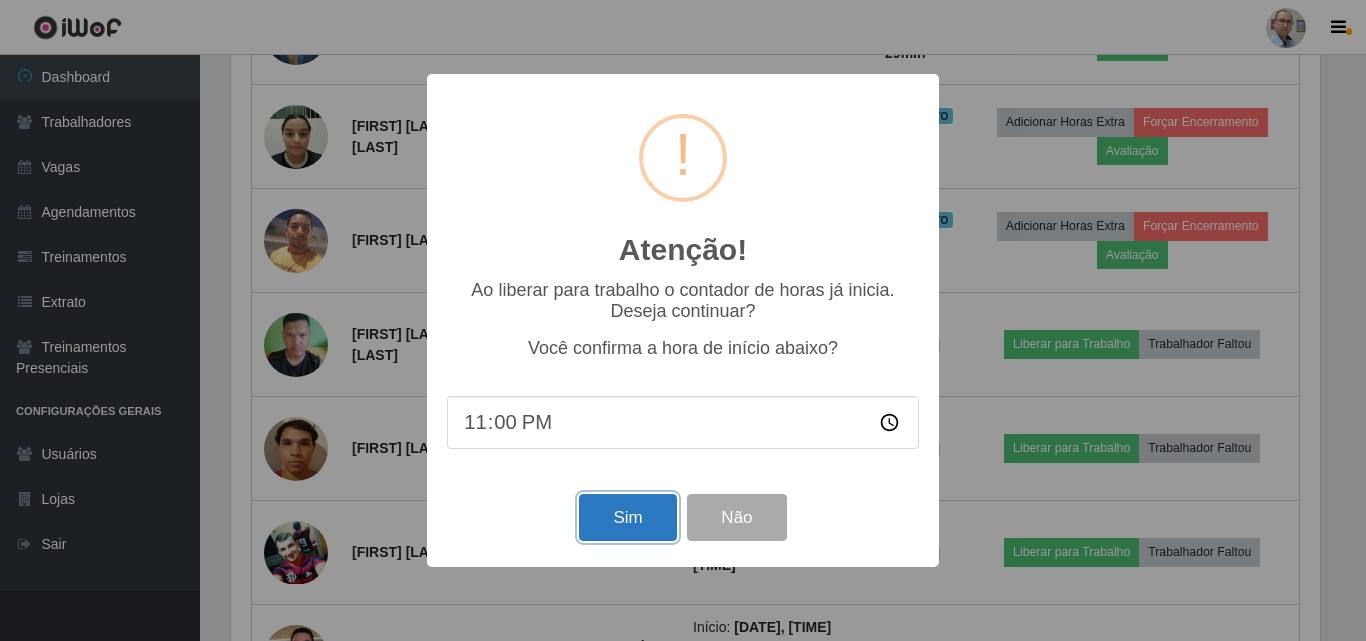 click on "Sim" at bounding box center (627, 517) 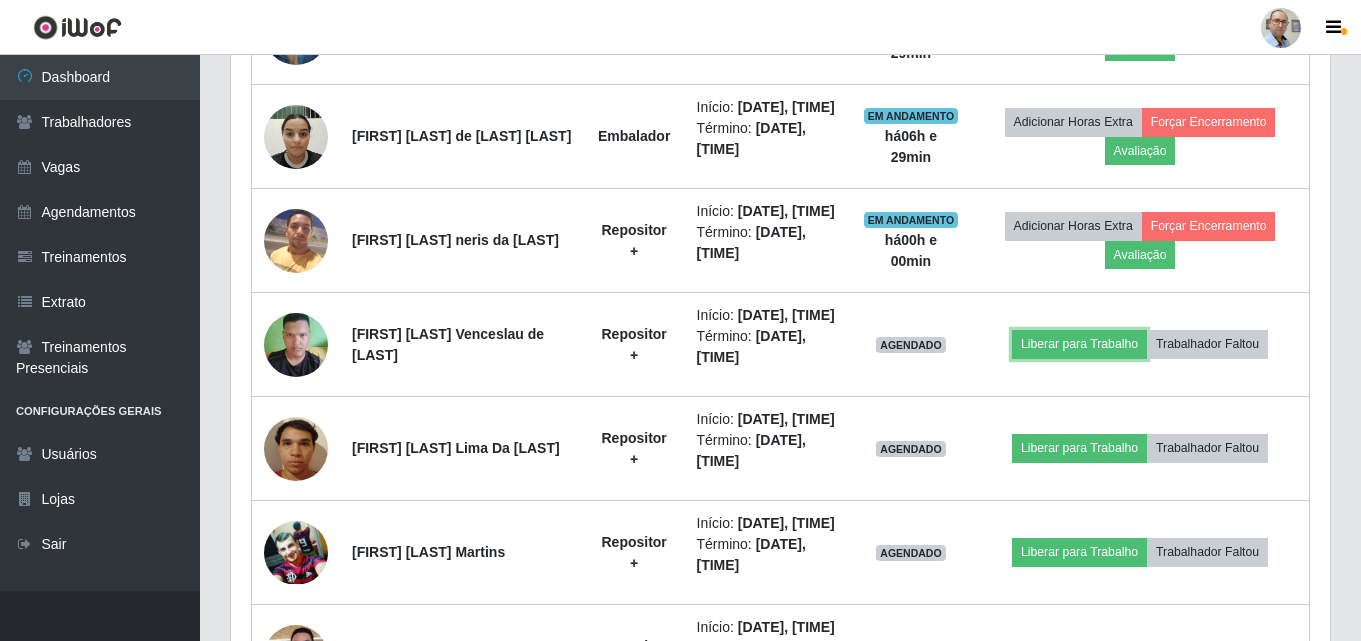 scroll, scrollTop: 999585, scrollLeft: 998901, axis: both 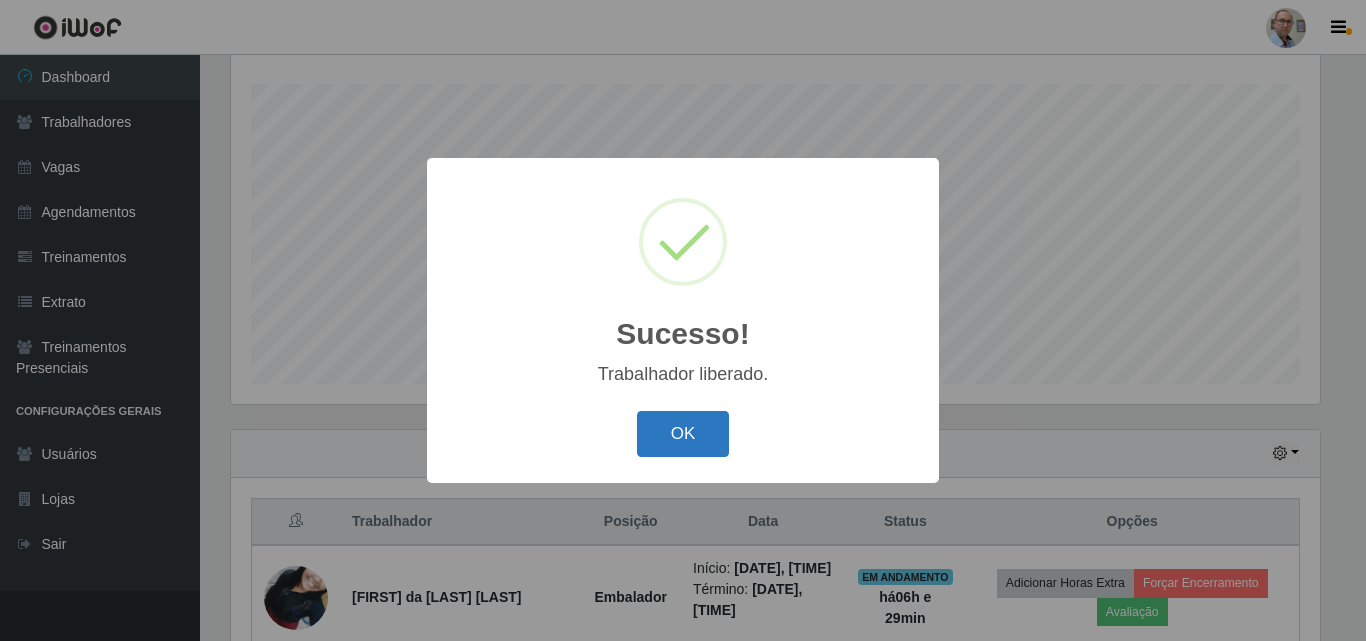 click on "OK" at bounding box center (683, 434) 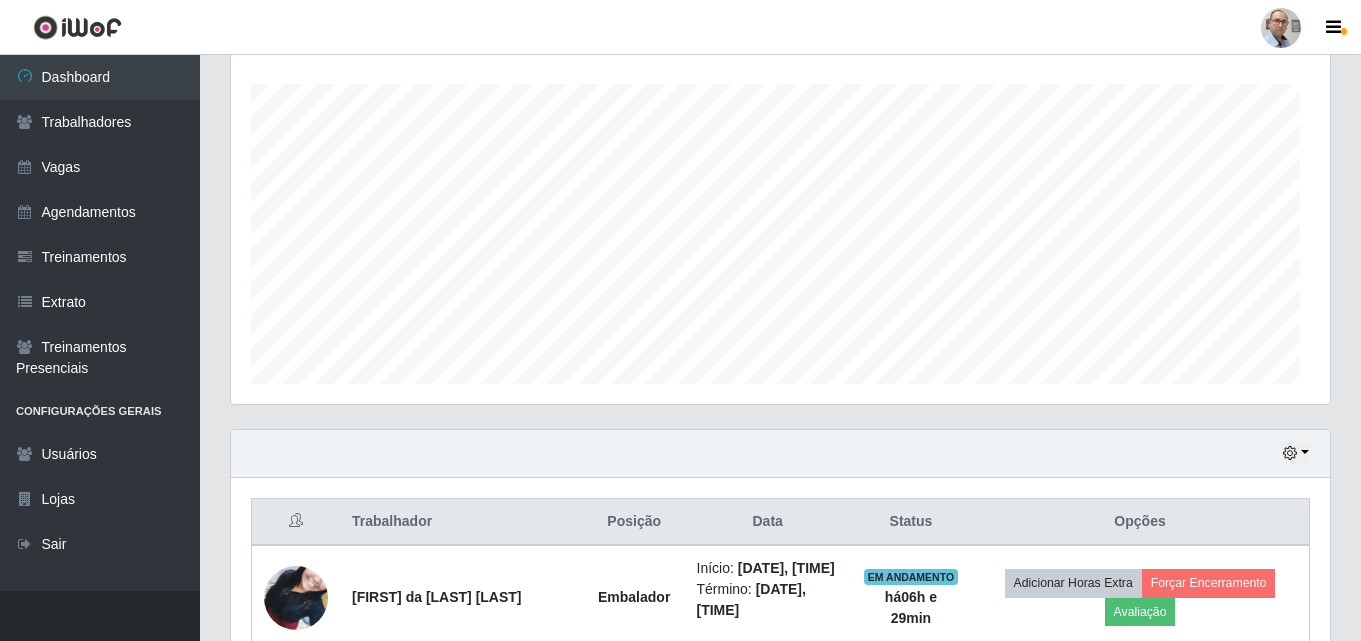 scroll, scrollTop: 337, scrollLeft: 0, axis: vertical 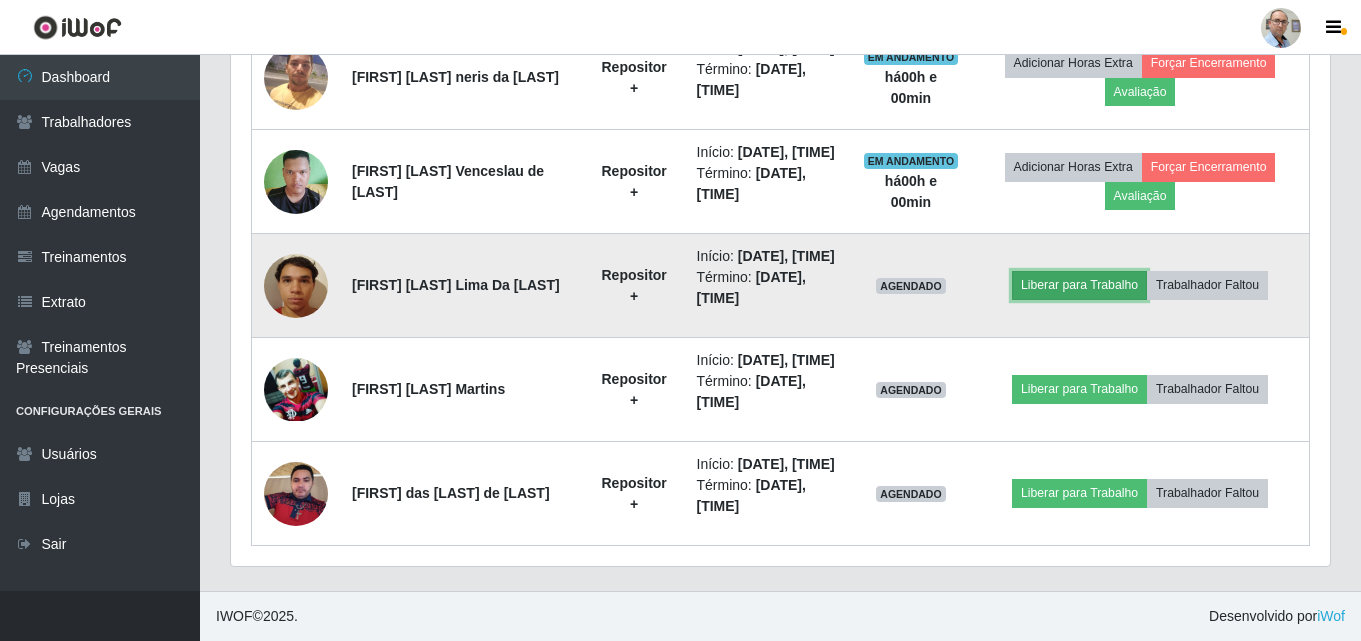 click on "Liberar para Trabalho" at bounding box center (1079, 285) 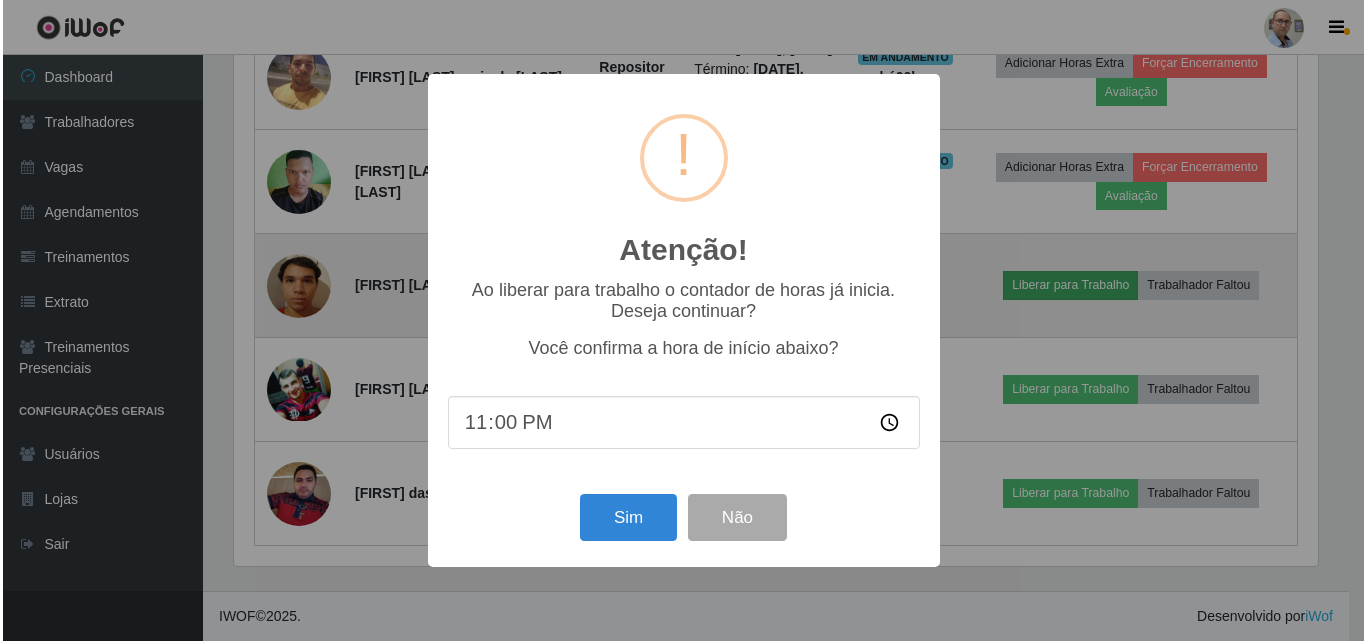 scroll 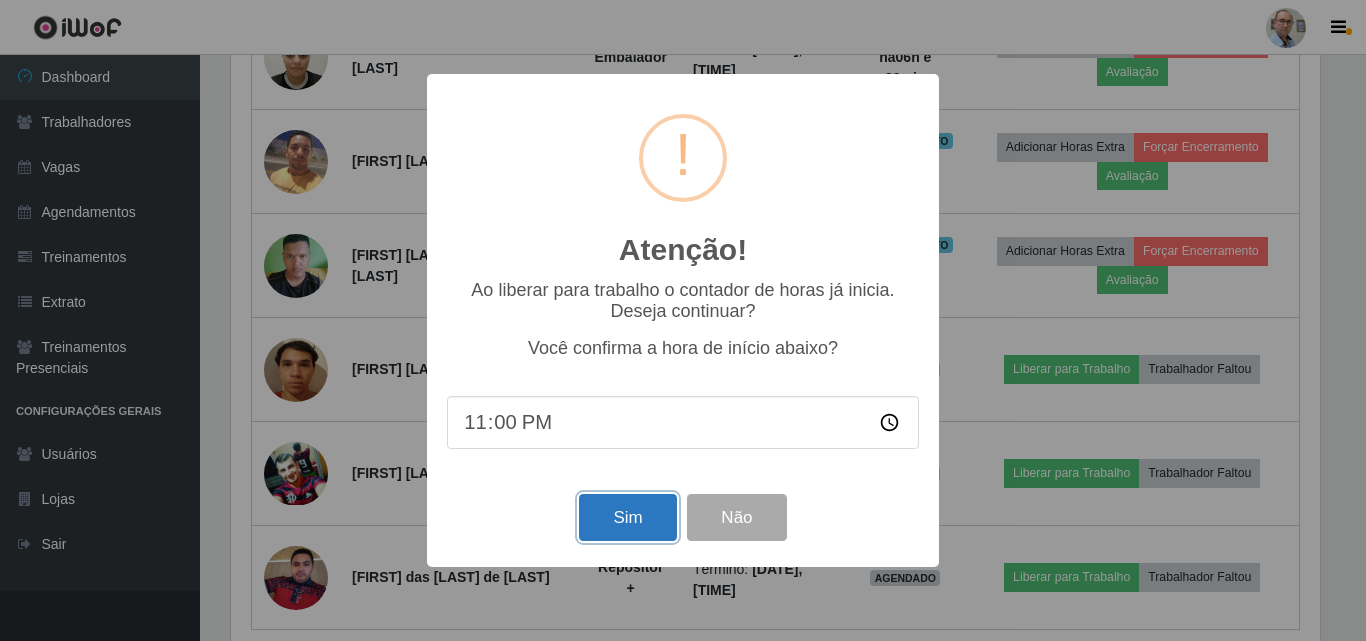click on "Sim" at bounding box center (627, 517) 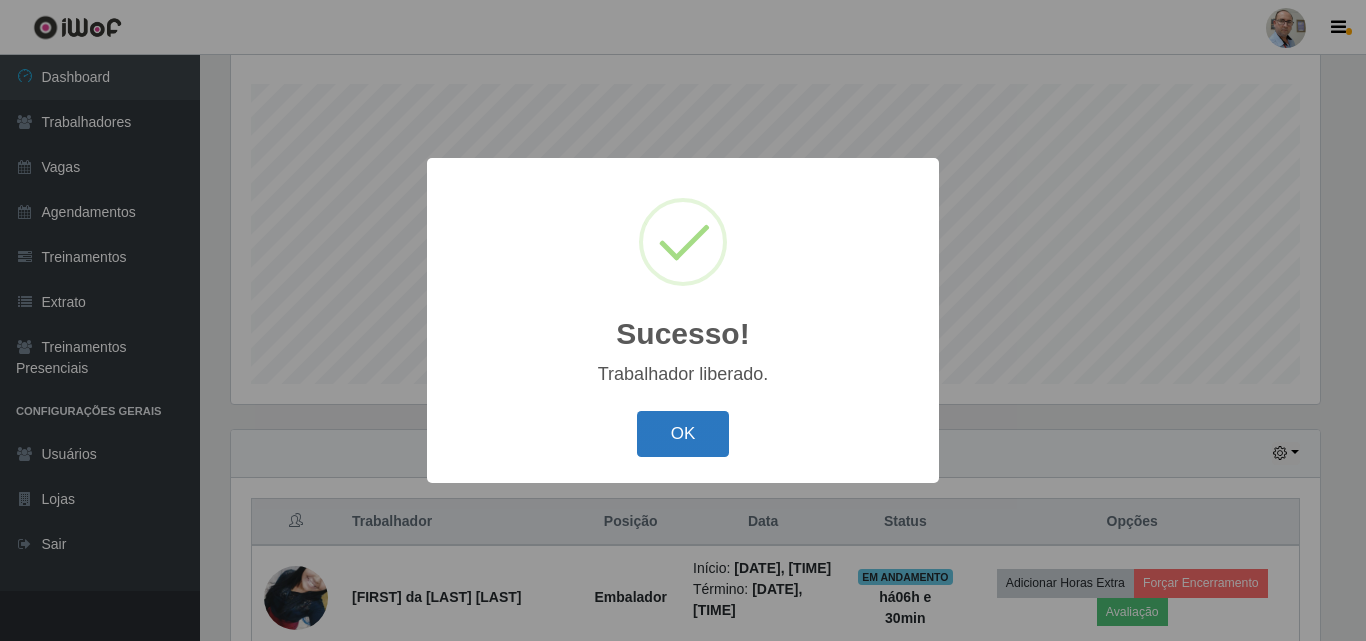 click on "OK" at bounding box center (683, 434) 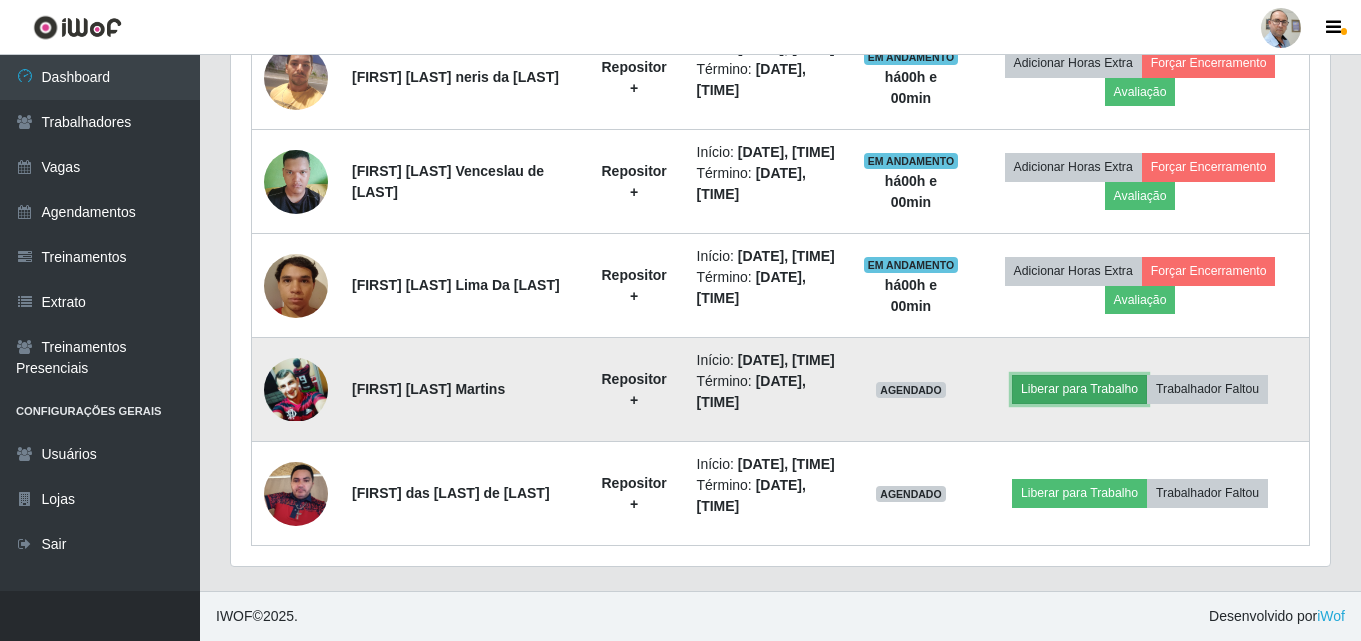 click on "Liberar para Trabalho" at bounding box center [1079, 389] 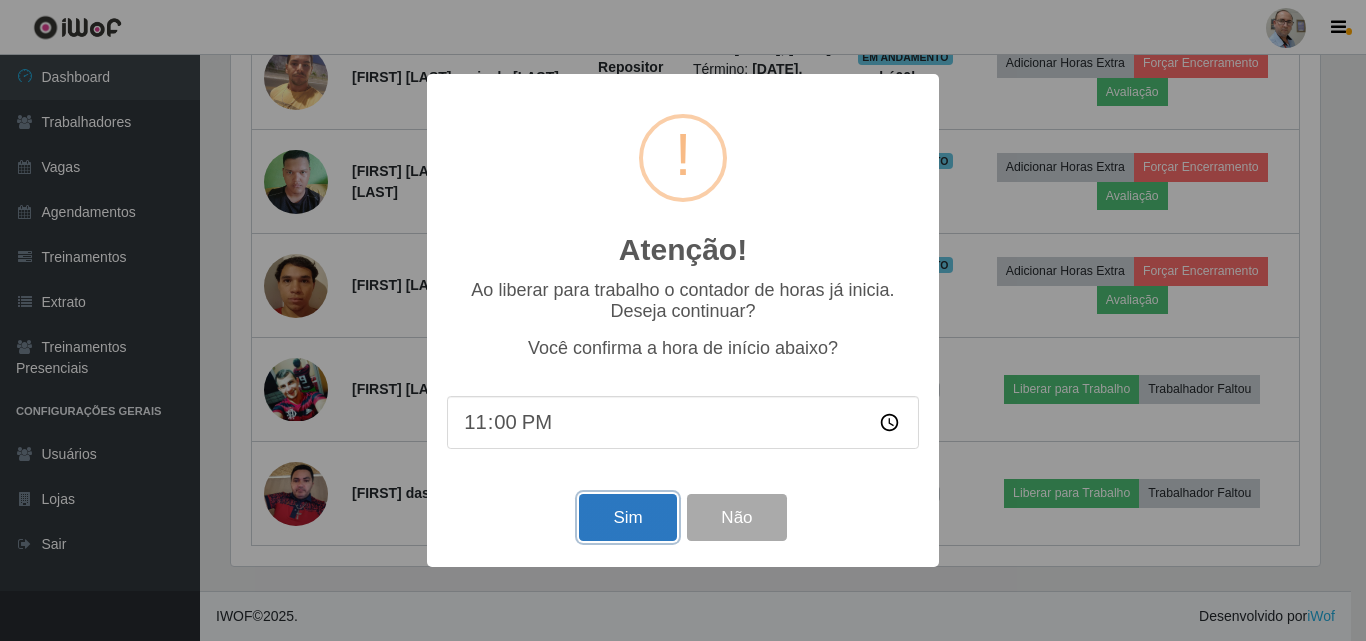 click on "Sim" at bounding box center (627, 517) 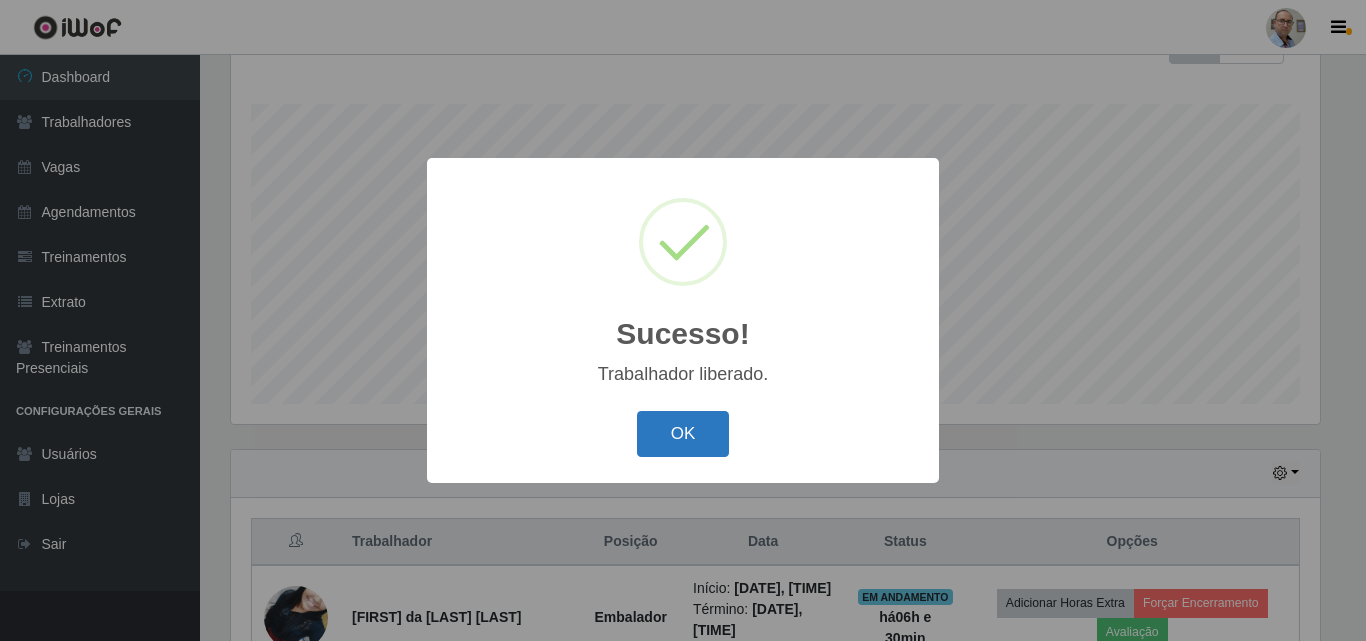 click on "OK" at bounding box center (683, 434) 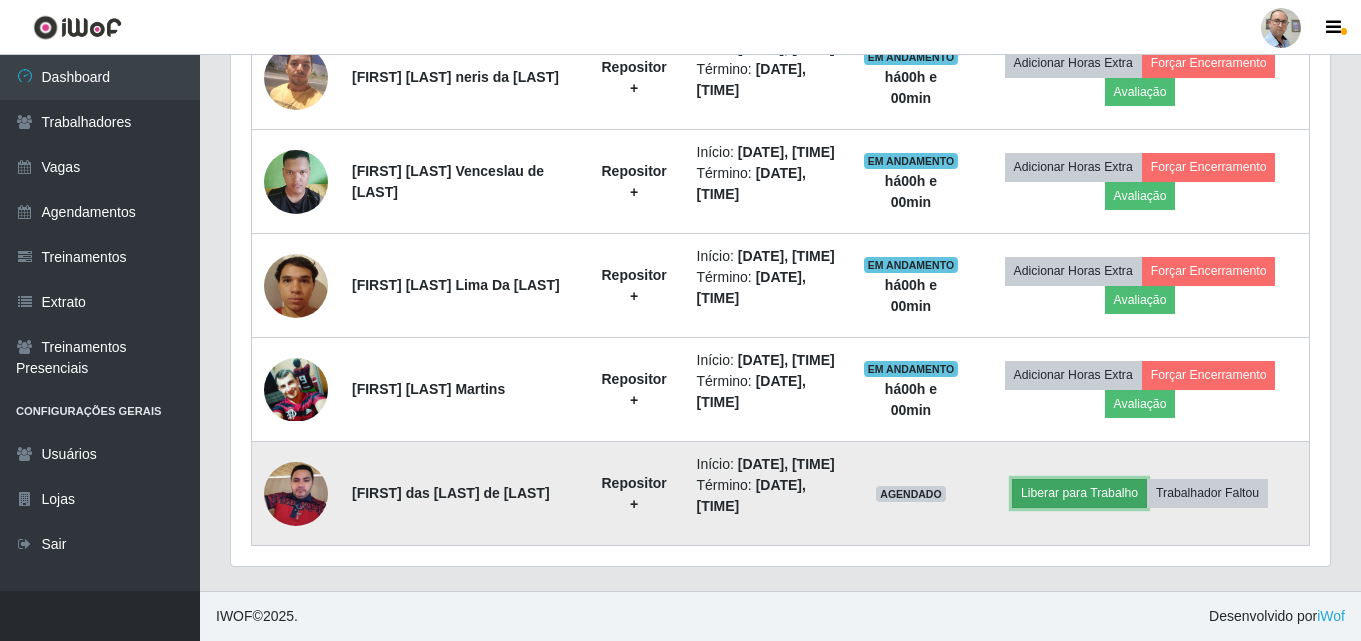 click on "Liberar para Trabalho" at bounding box center [1079, 493] 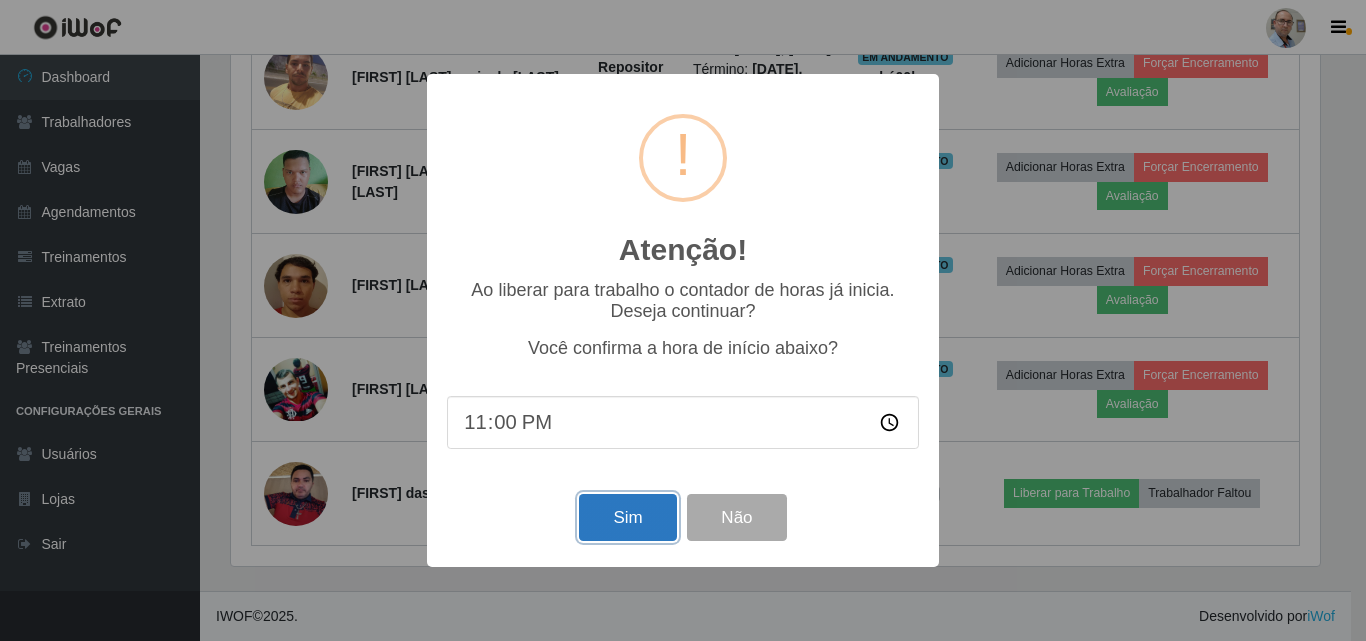 click on "Sim" at bounding box center [627, 517] 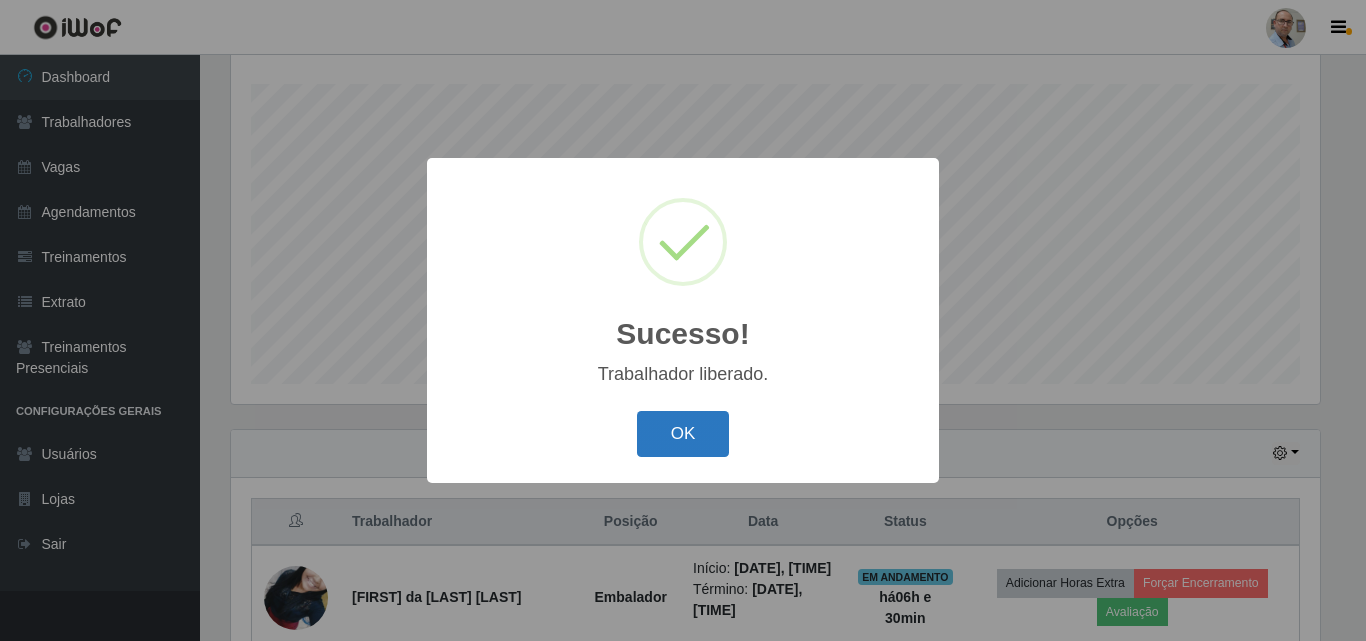 click on "OK" at bounding box center (683, 434) 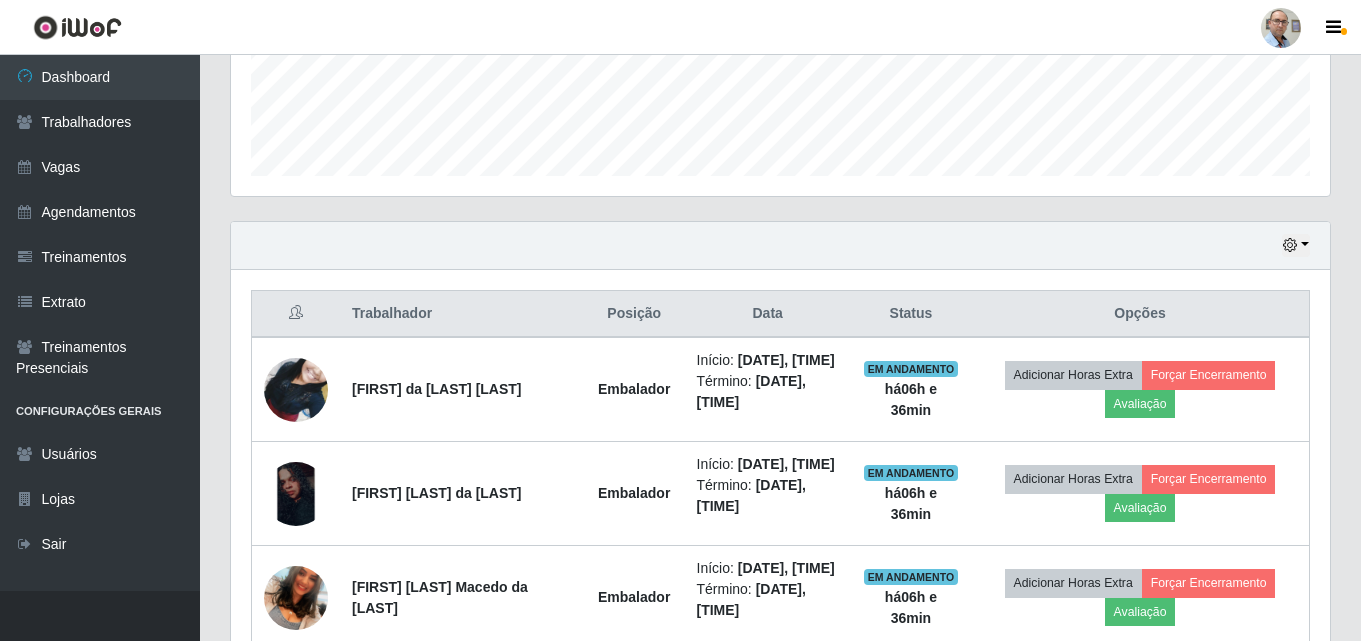 scroll, scrollTop: 531, scrollLeft: 0, axis: vertical 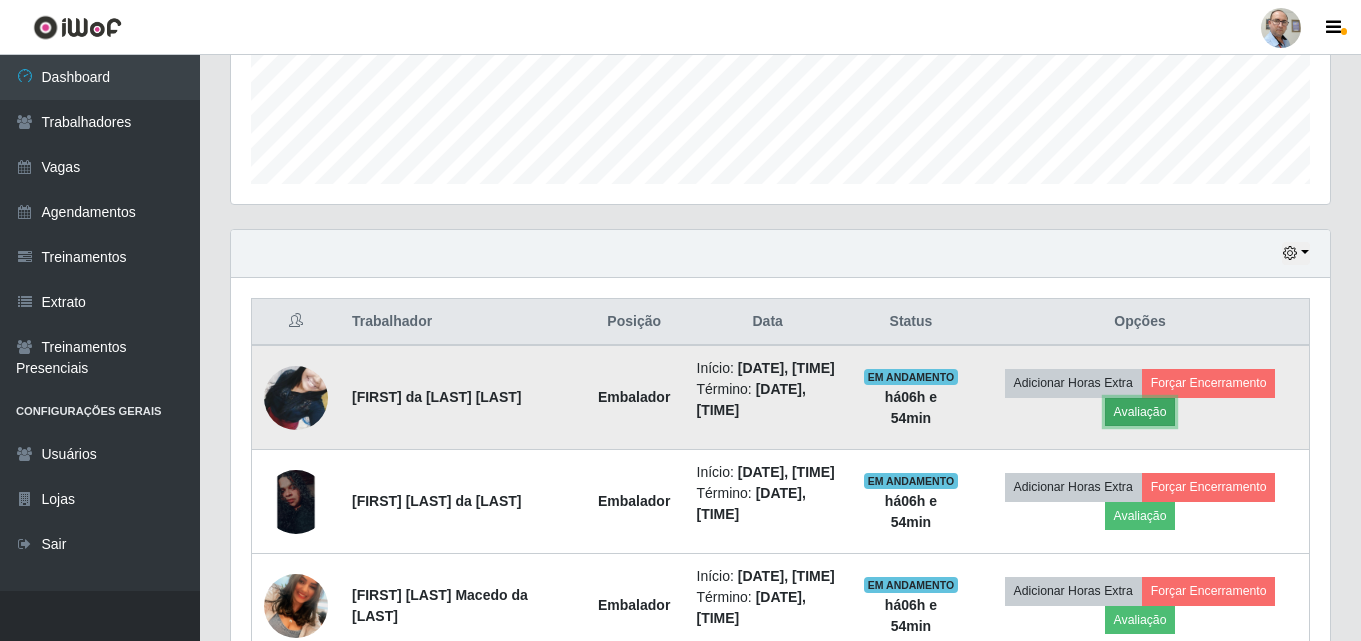 click on "Avaliação" at bounding box center (1140, 412) 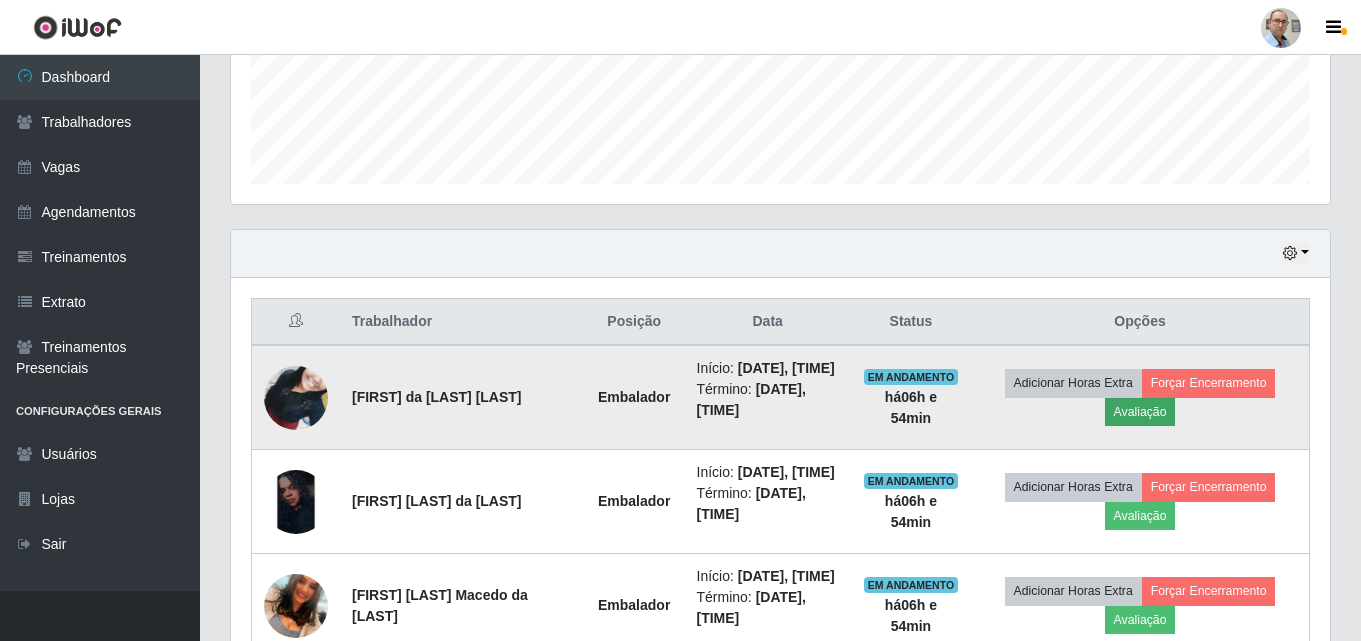 scroll, scrollTop: 999585, scrollLeft: 998911, axis: both 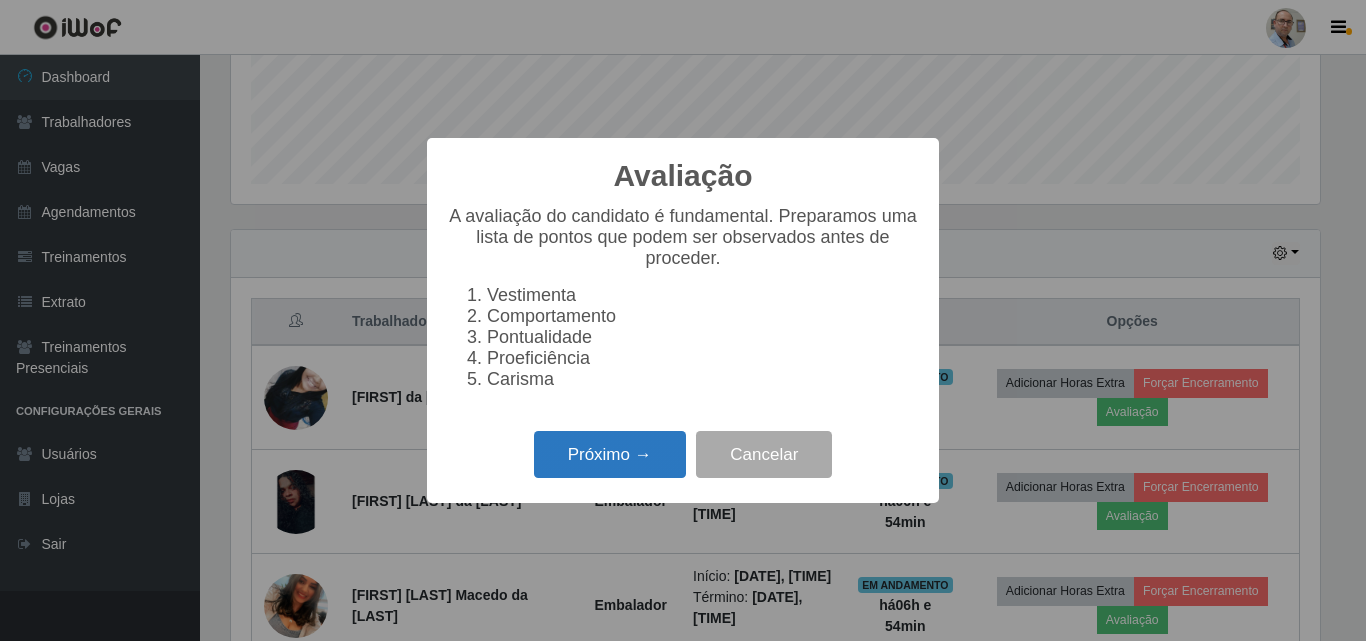 click on "Próximo →" at bounding box center [610, 454] 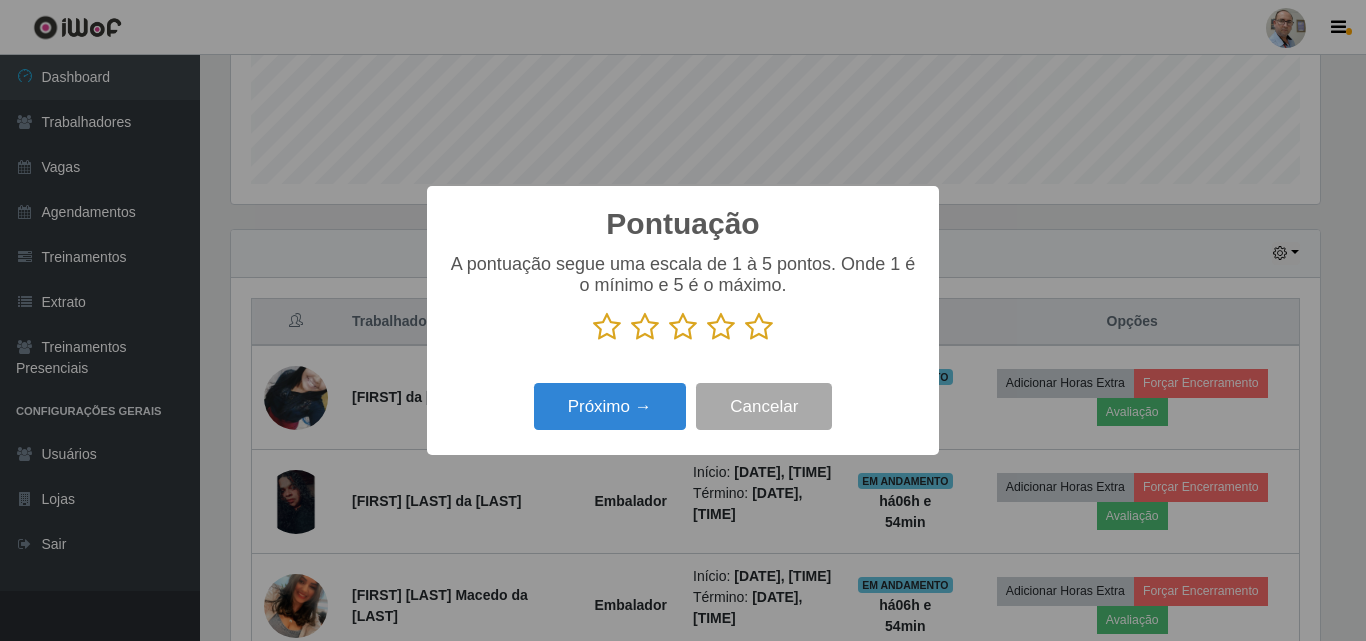 scroll, scrollTop: 999585, scrollLeft: 998911, axis: both 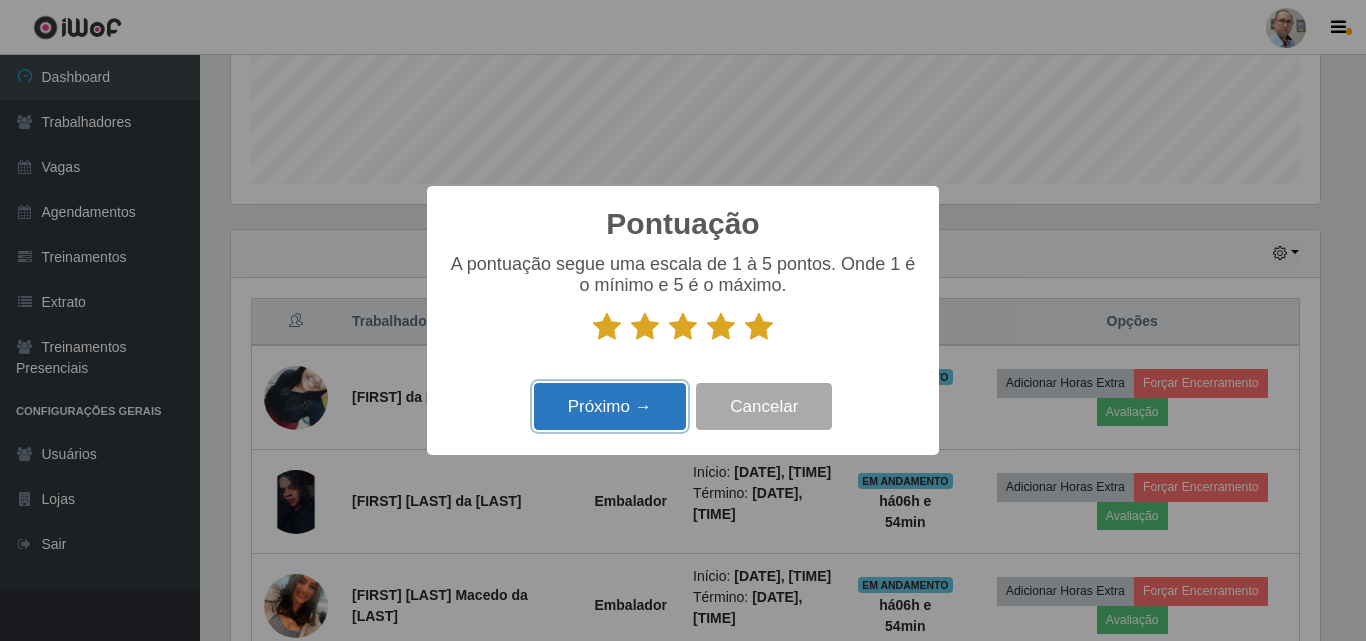 click on "Próximo →" at bounding box center (610, 406) 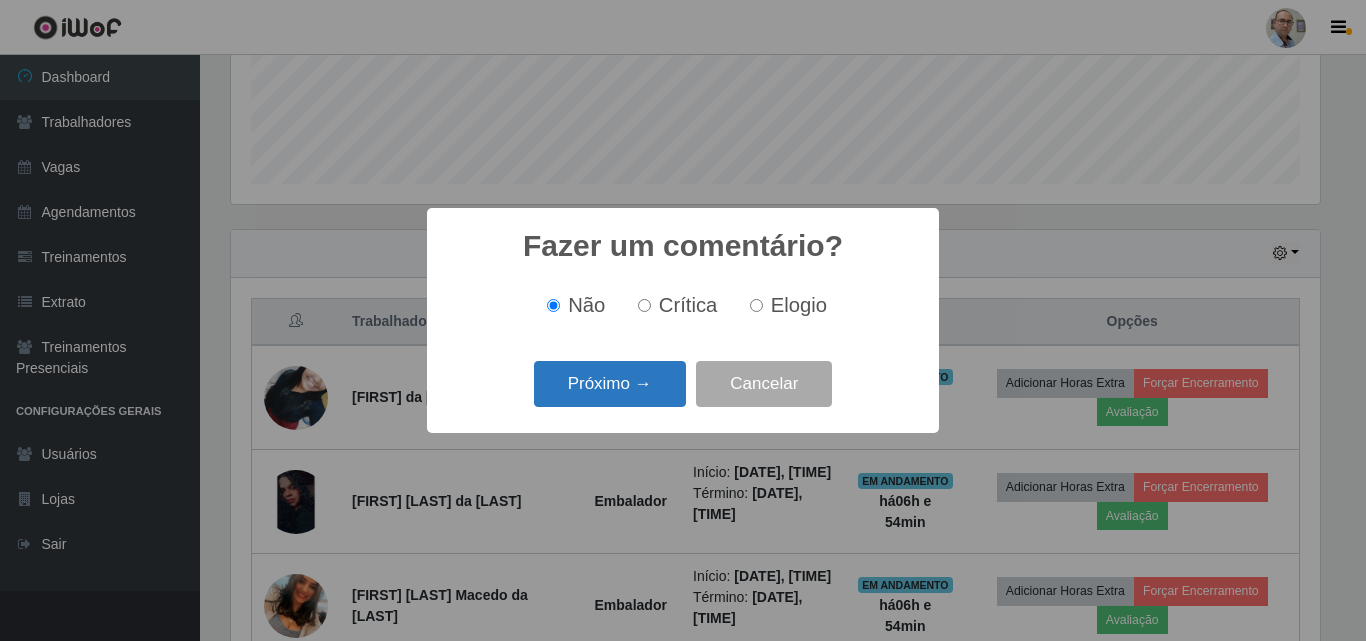 click on "Próximo →" at bounding box center (610, 384) 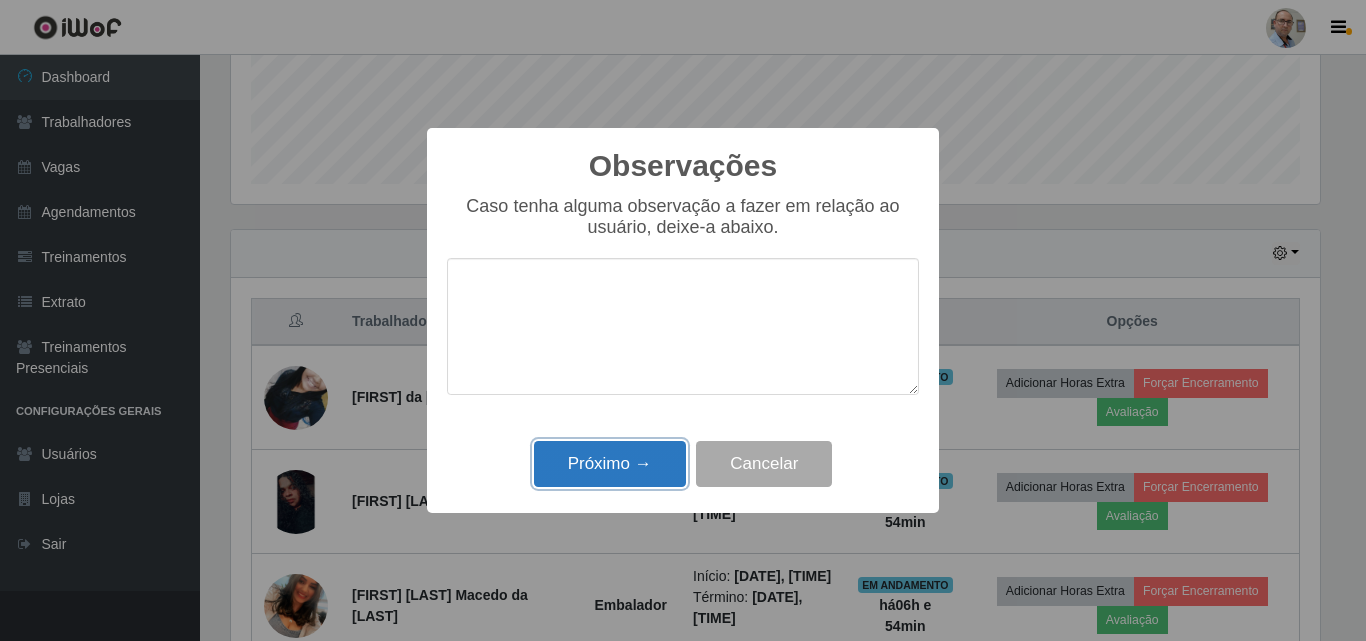 click on "Próximo →" at bounding box center [610, 464] 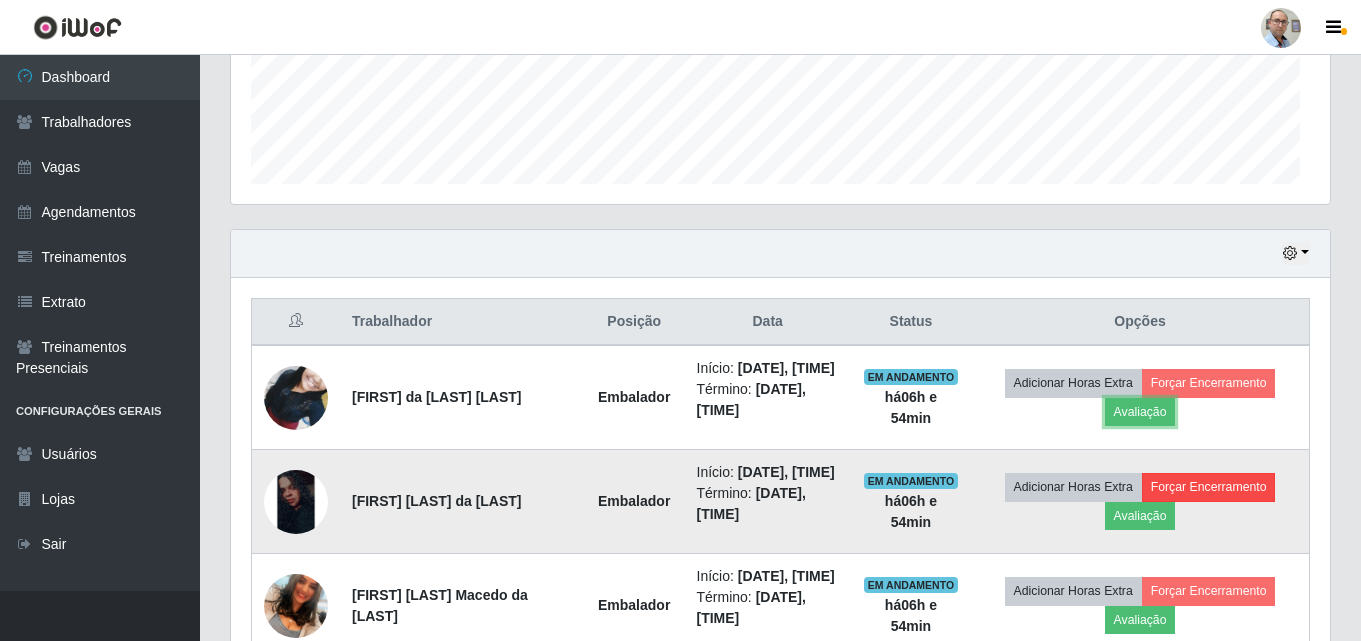 scroll, scrollTop: 999585, scrollLeft: 998901, axis: both 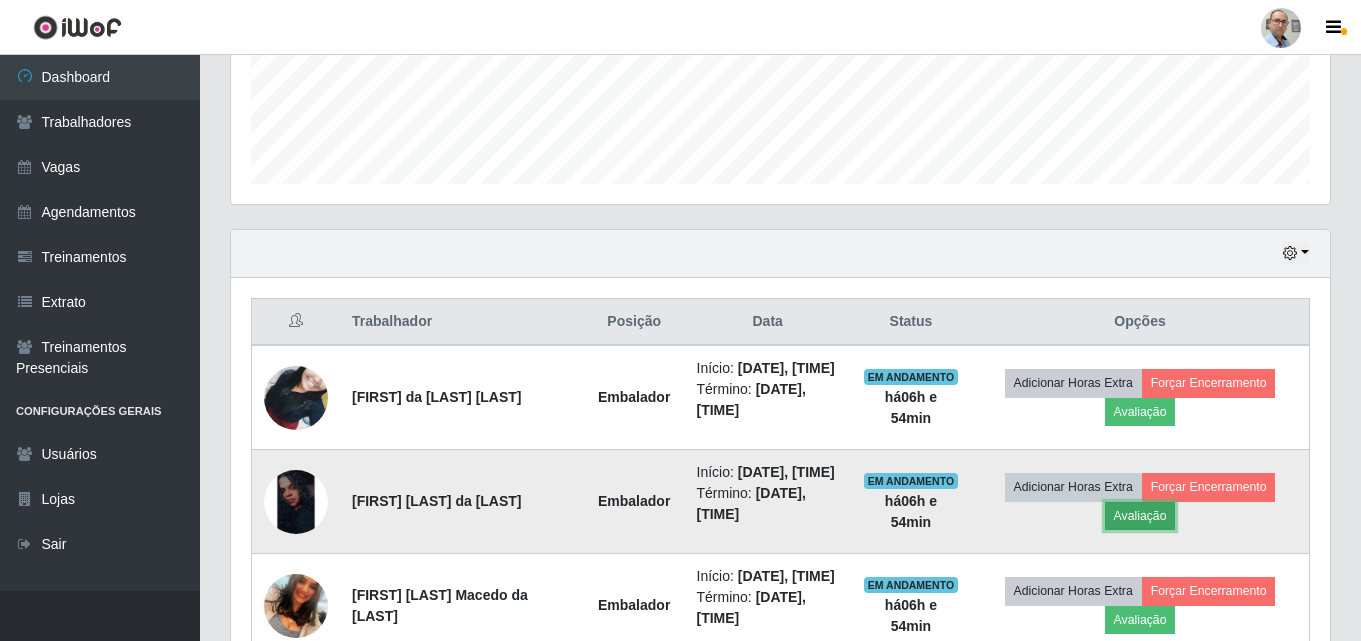 click on "Avaliação" at bounding box center (1140, 516) 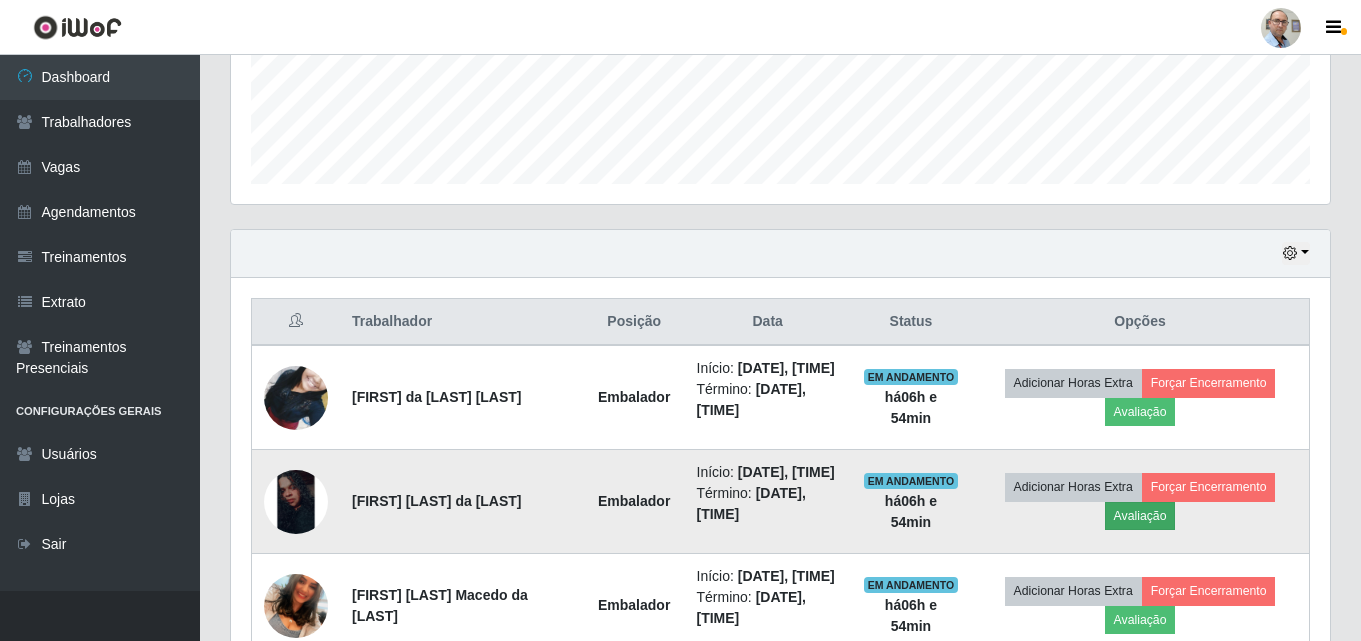 scroll, scrollTop: 999585, scrollLeft: 998911, axis: both 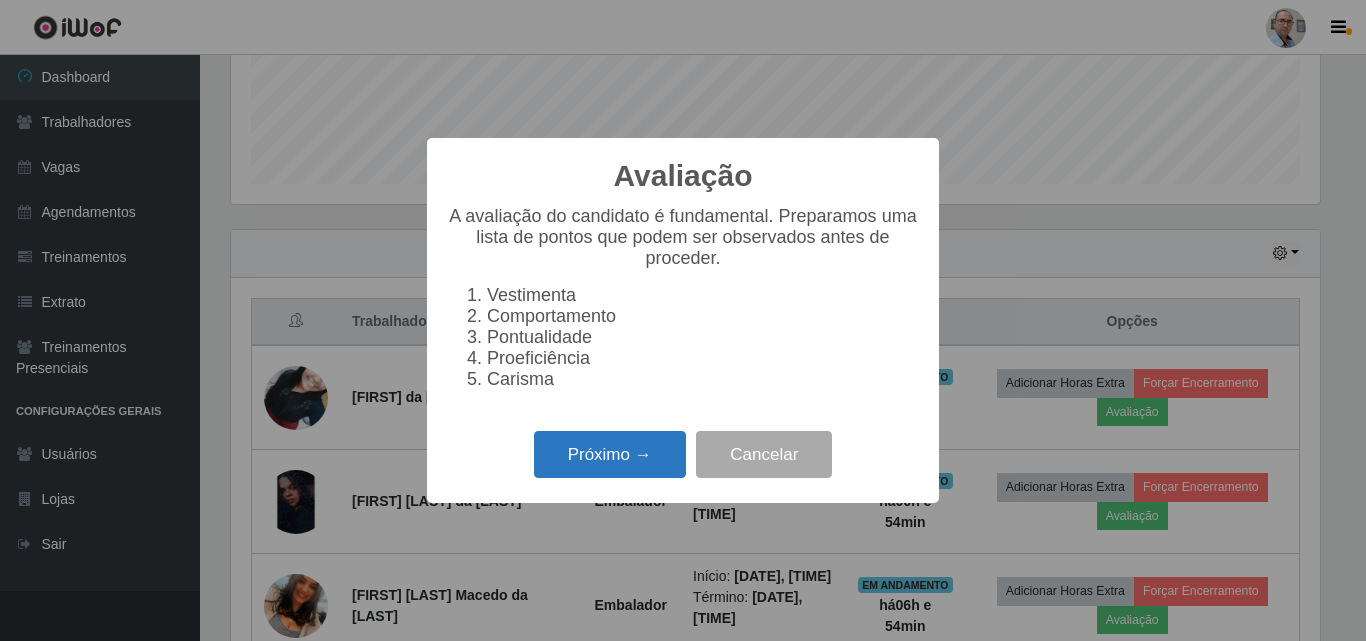 click on "Próximo →" at bounding box center [610, 454] 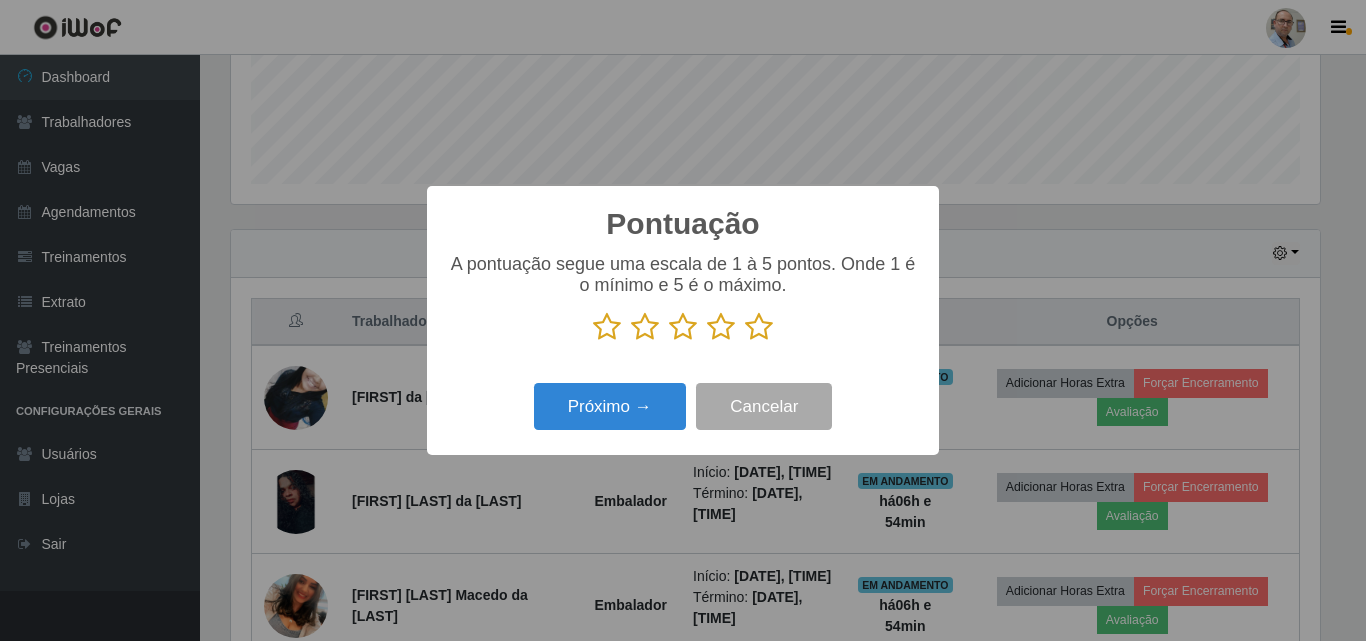 click at bounding box center (759, 327) 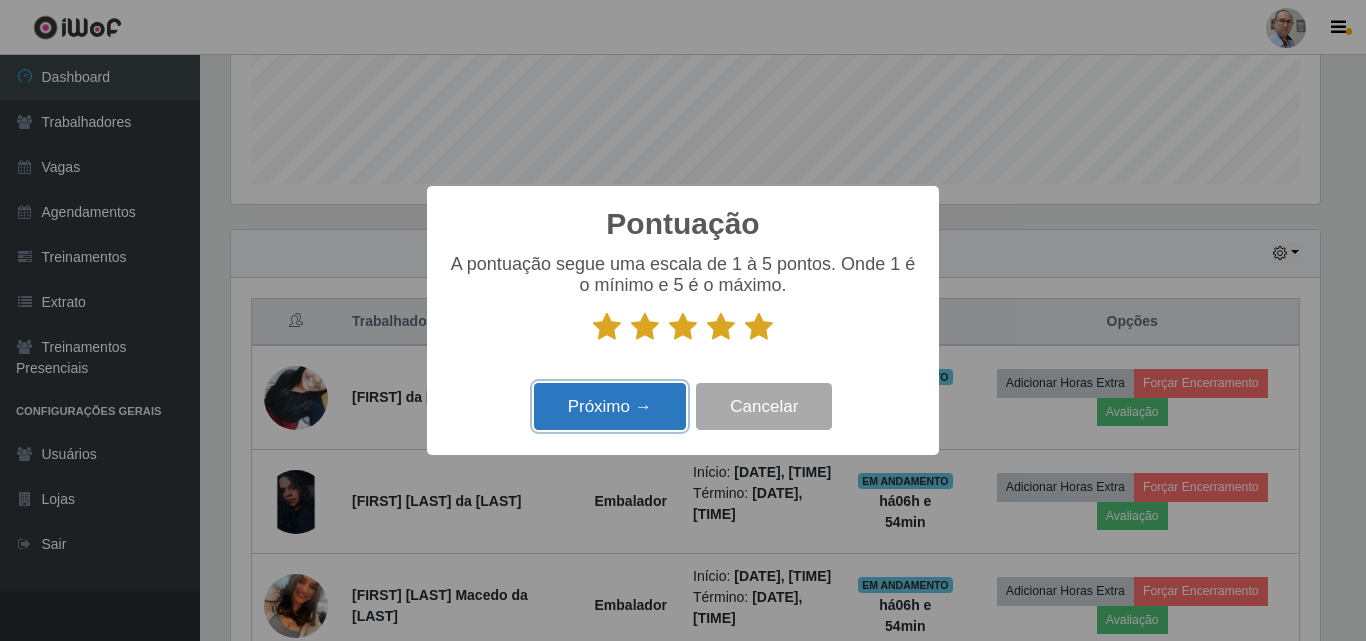 click on "Próximo →" at bounding box center (610, 406) 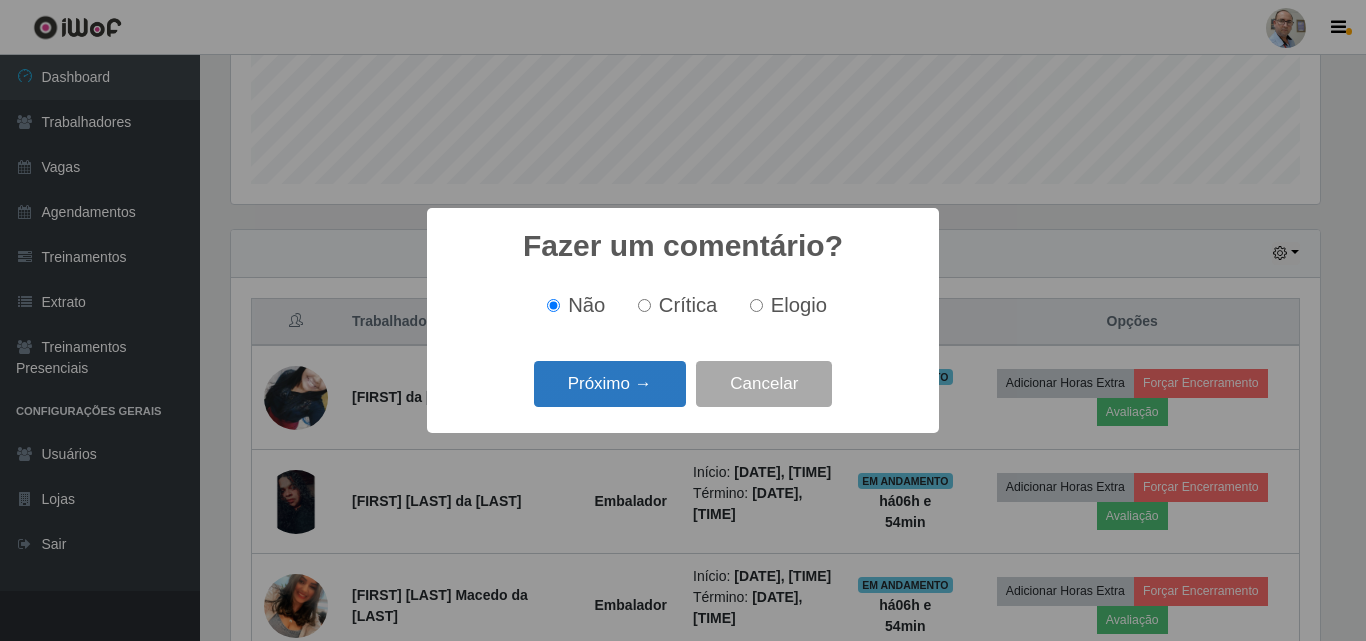 click on "Próximo →" at bounding box center [610, 384] 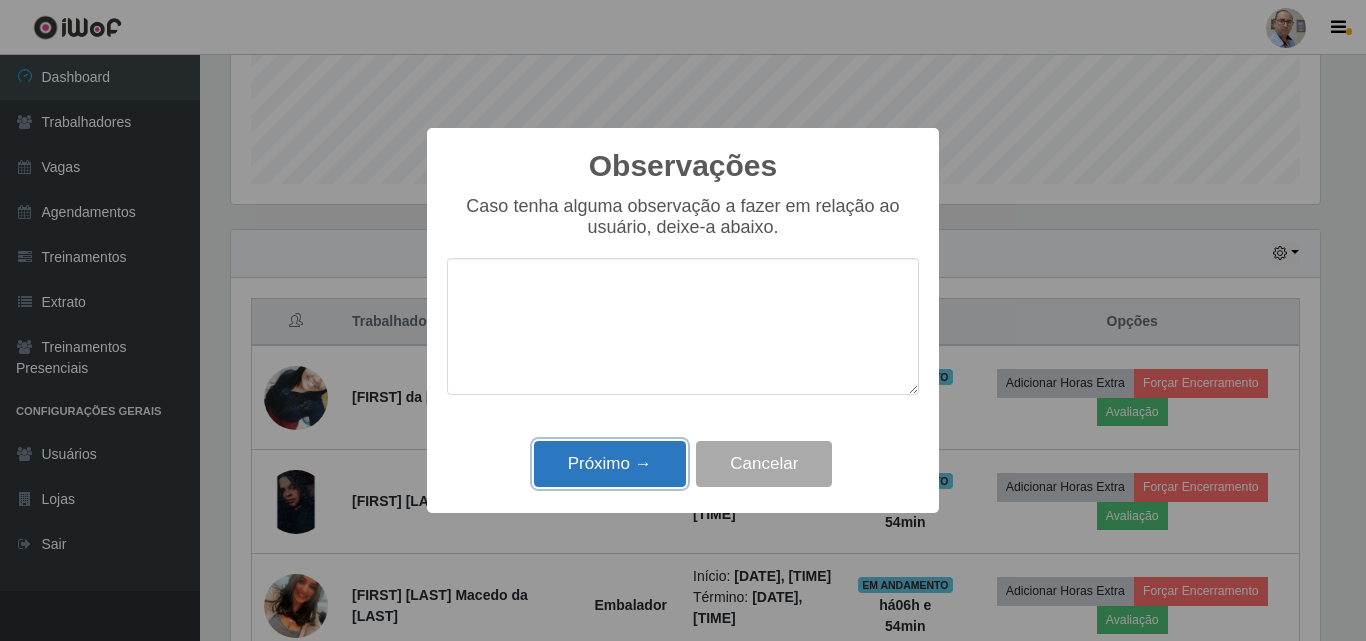 click on "Próximo →" at bounding box center [610, 464] 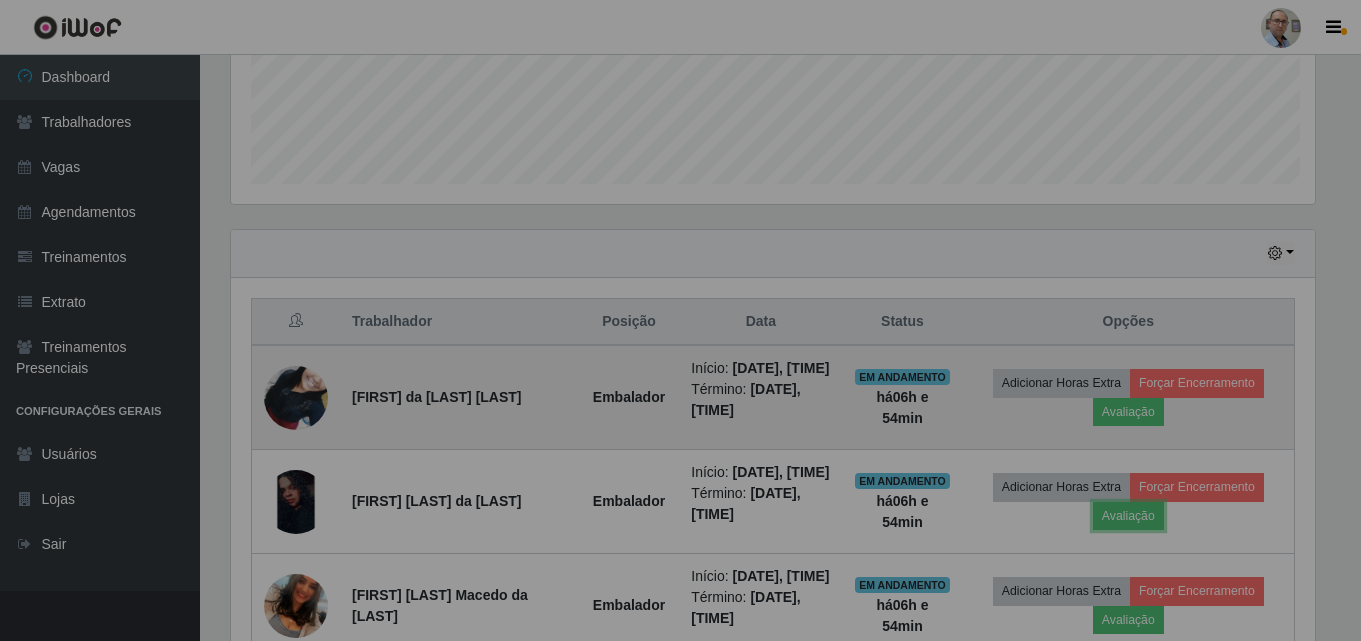 scroll, scrollTop: 999585, scrollLeft: 998901, axis: both 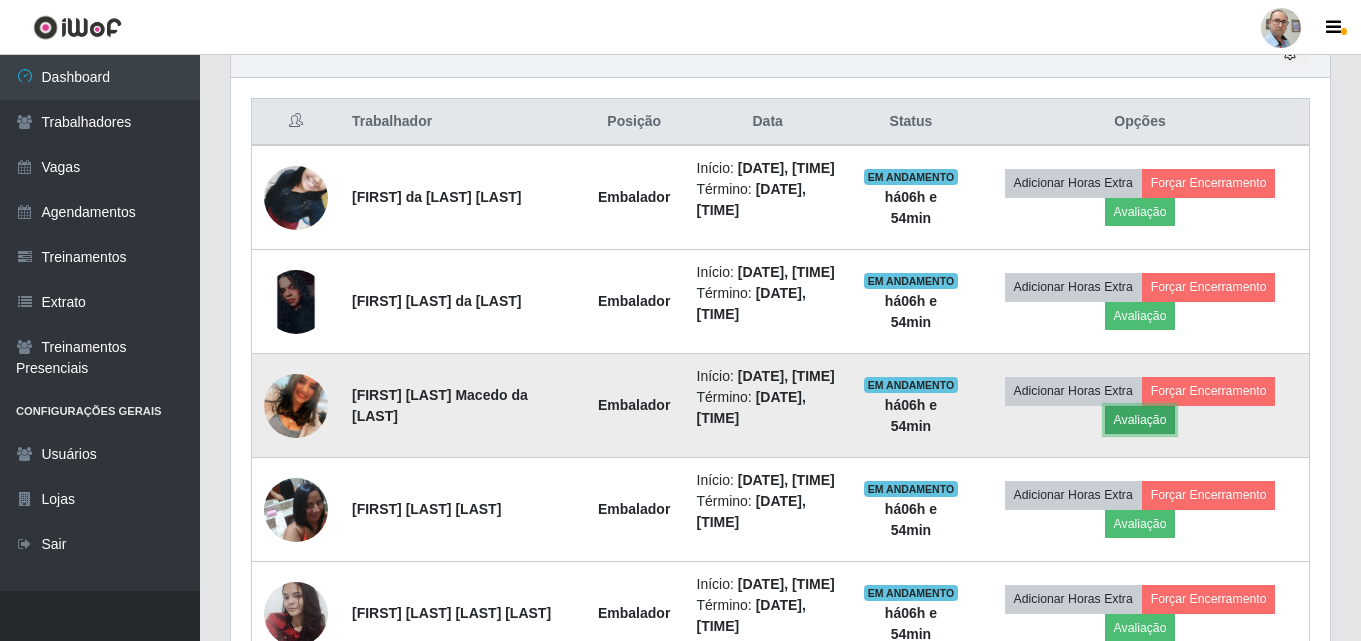 click on "Avaliação" at bounding box center (1140, 420) 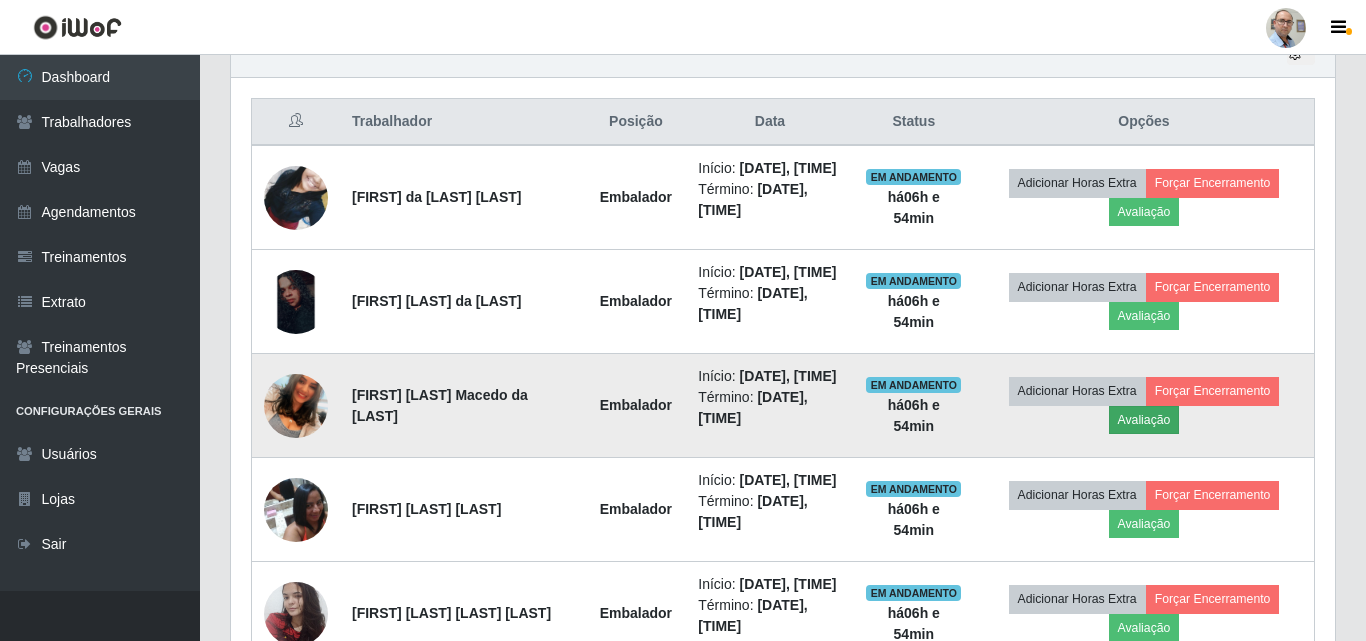 scroll, scrollTop: 999585, scrollLeft: 998911, axis: both 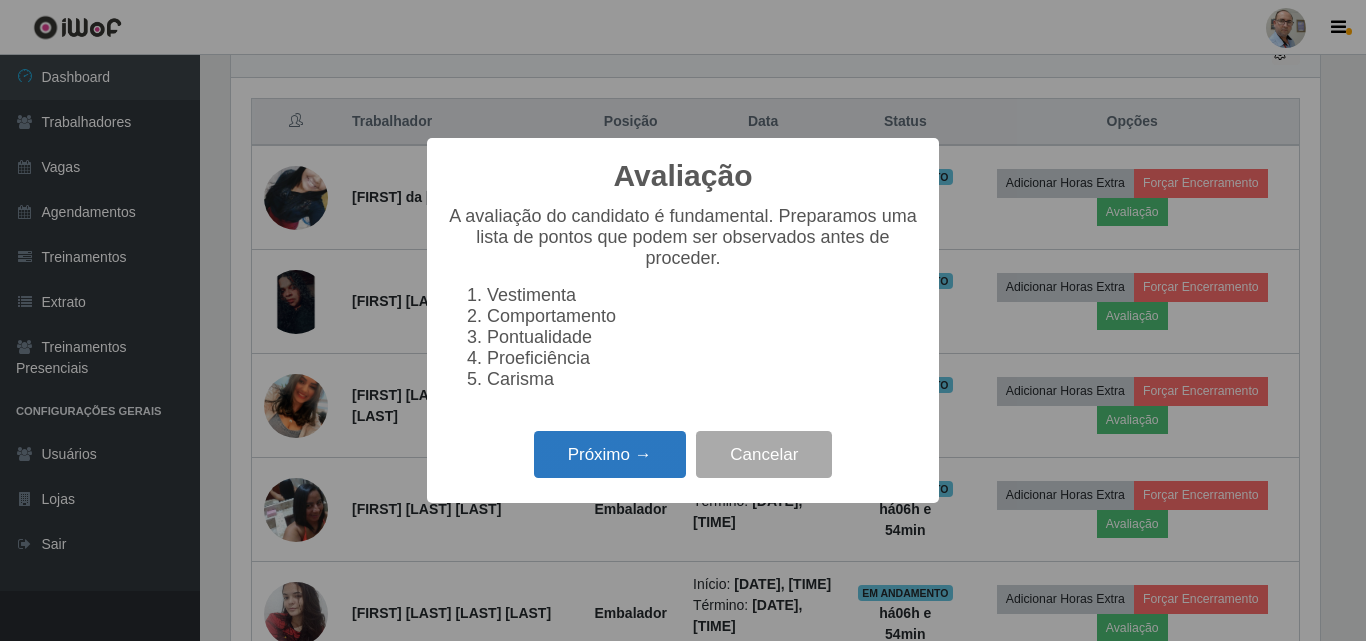 click on "Próximo →" at bounding box center [610, 454] 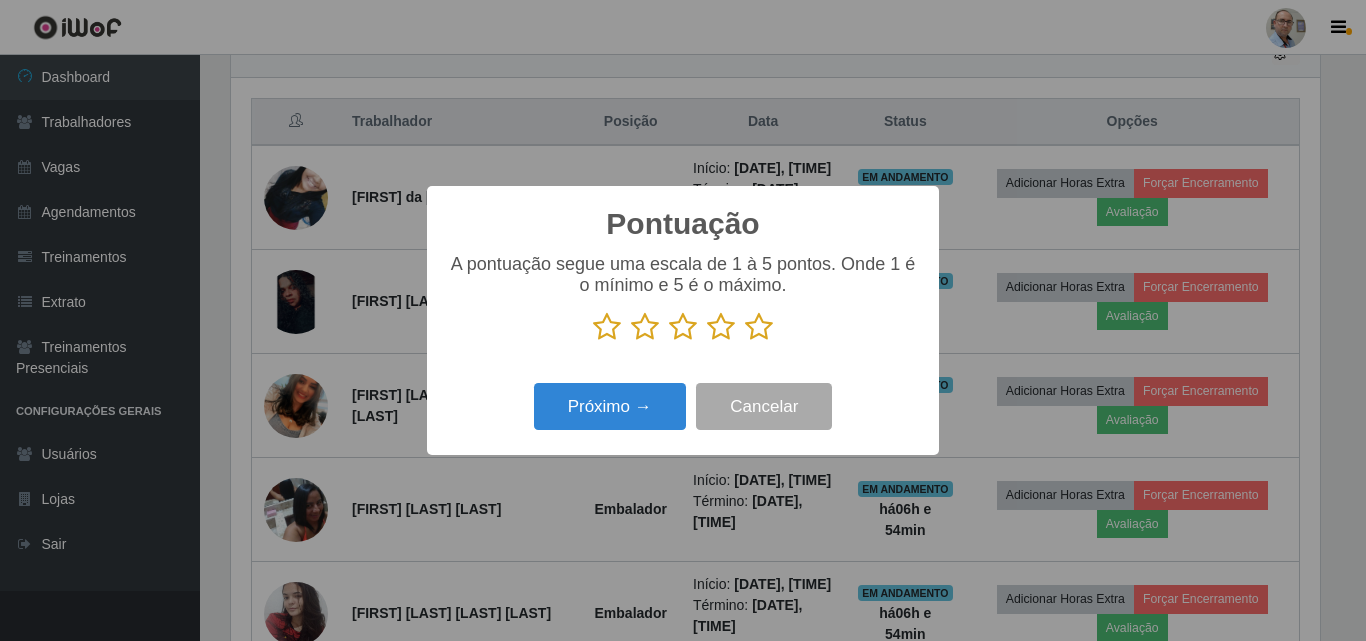 click at bounding box center [759, 327] 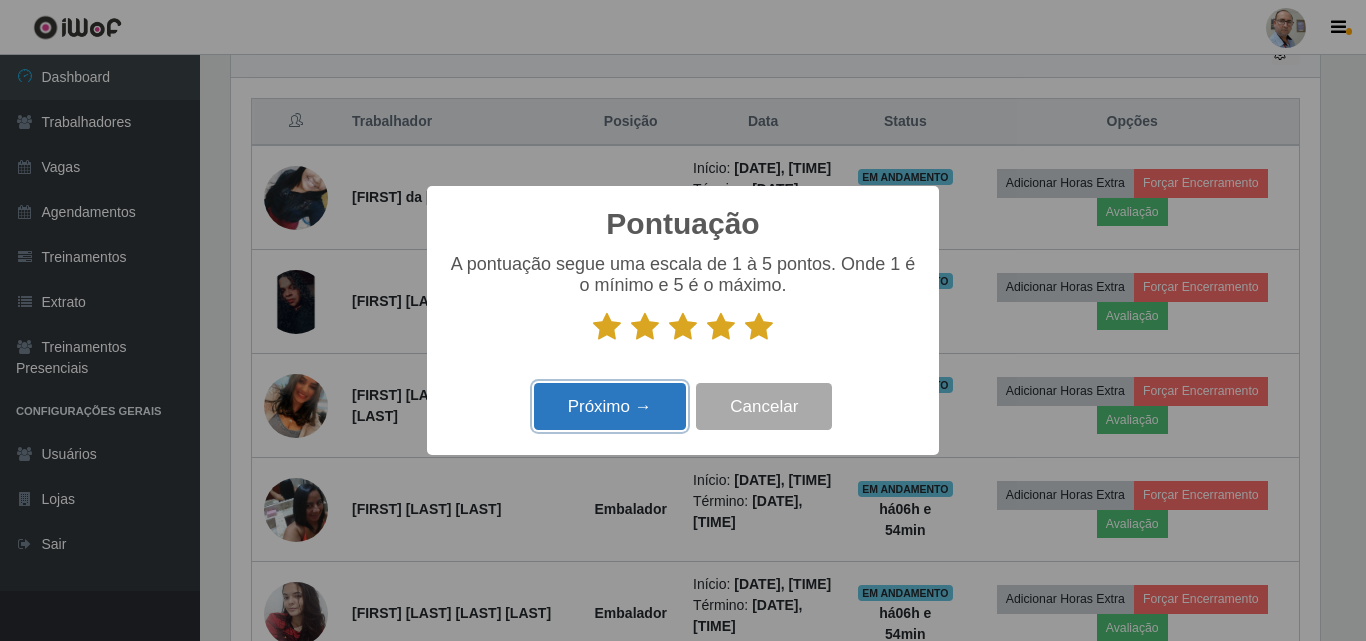 click on "Próximo →" at bounding box center (610, 406) 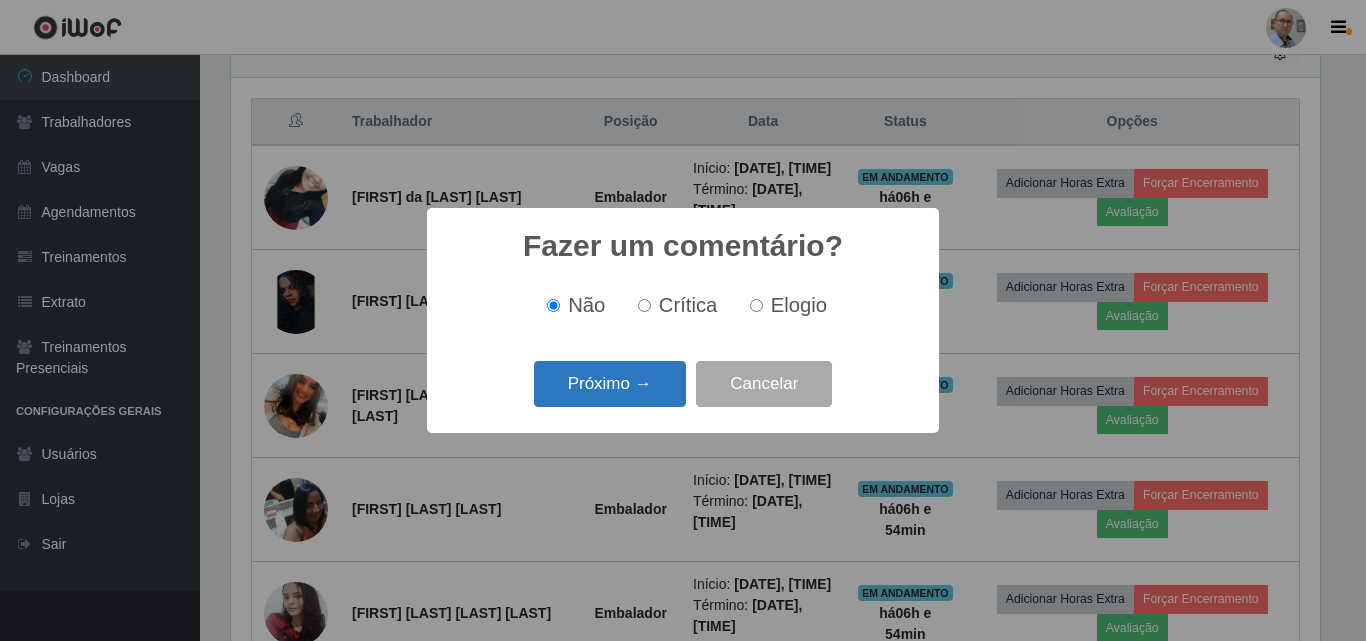 click on "Próximo →" at bounding box center [610, 384] 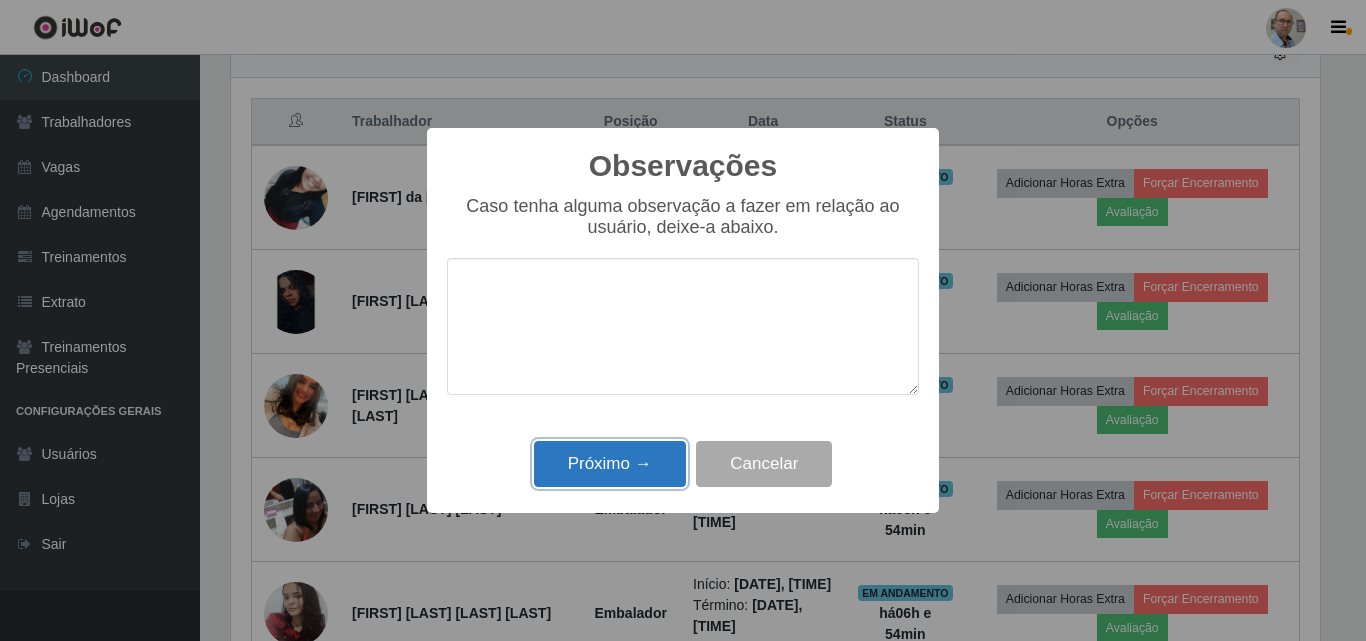 click on "Próximo →" at bounding box center [610, 464] 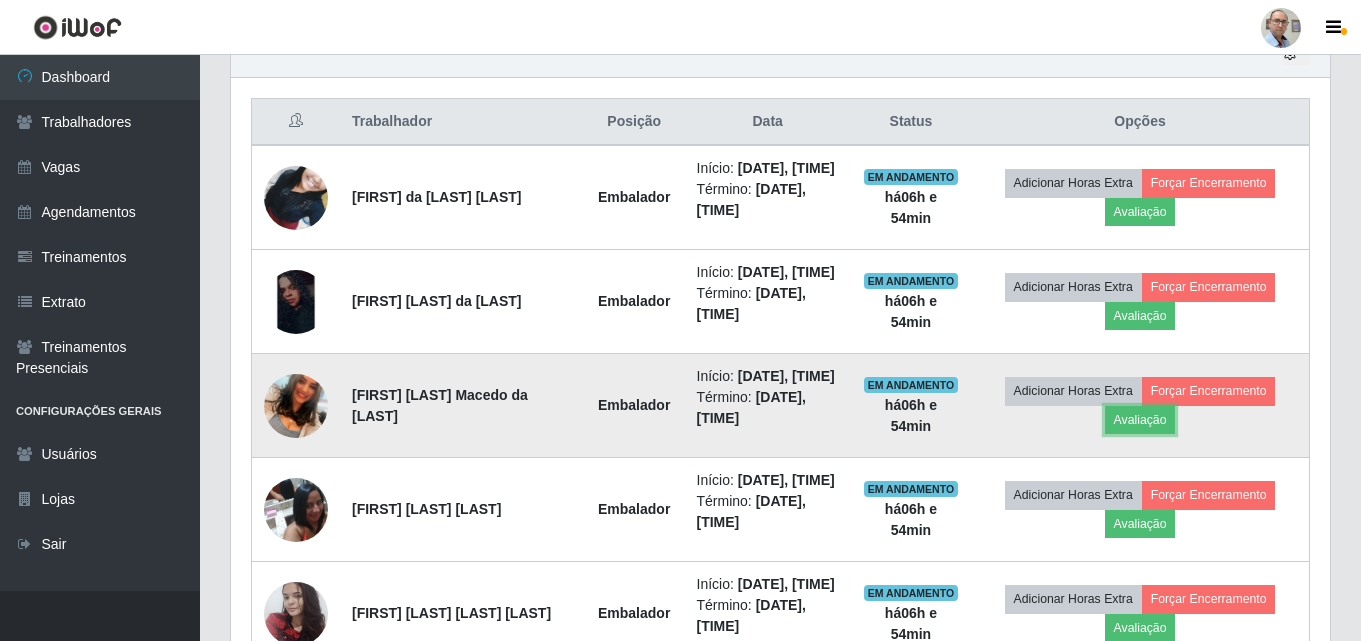 scroll, scrollTop: 999585, scrollLeft: 998901, axis: both 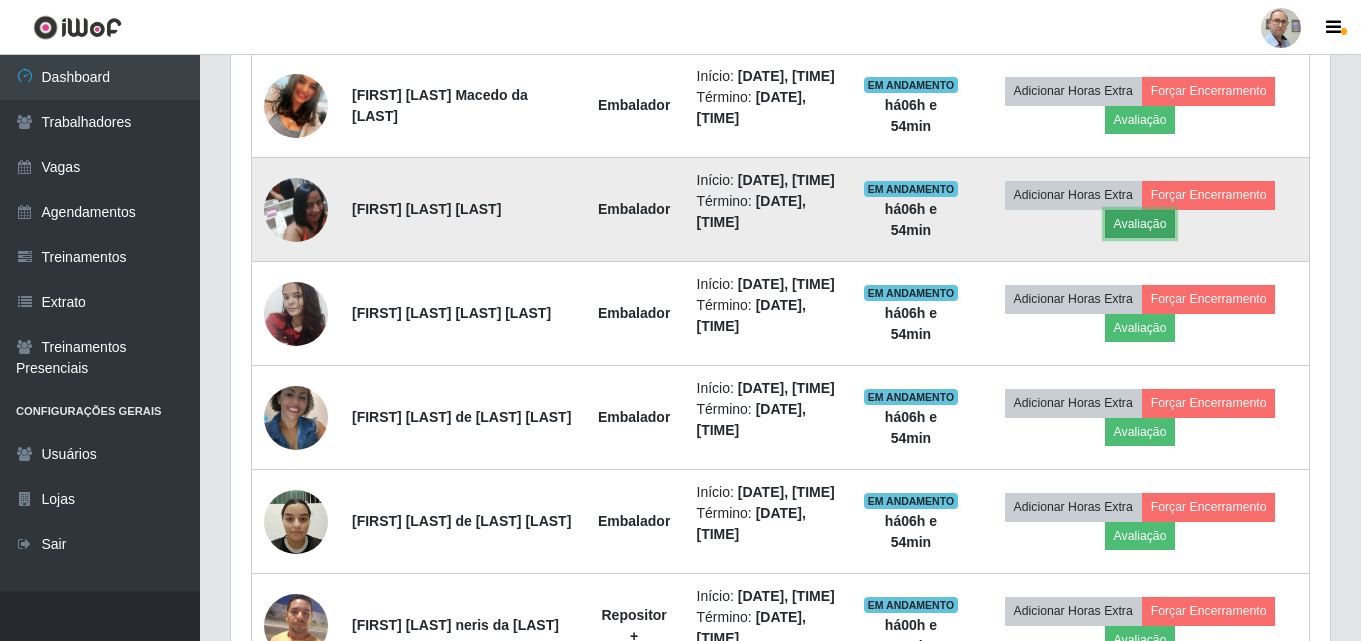 click on "Avaliação" at bounding box center [1140, 224] 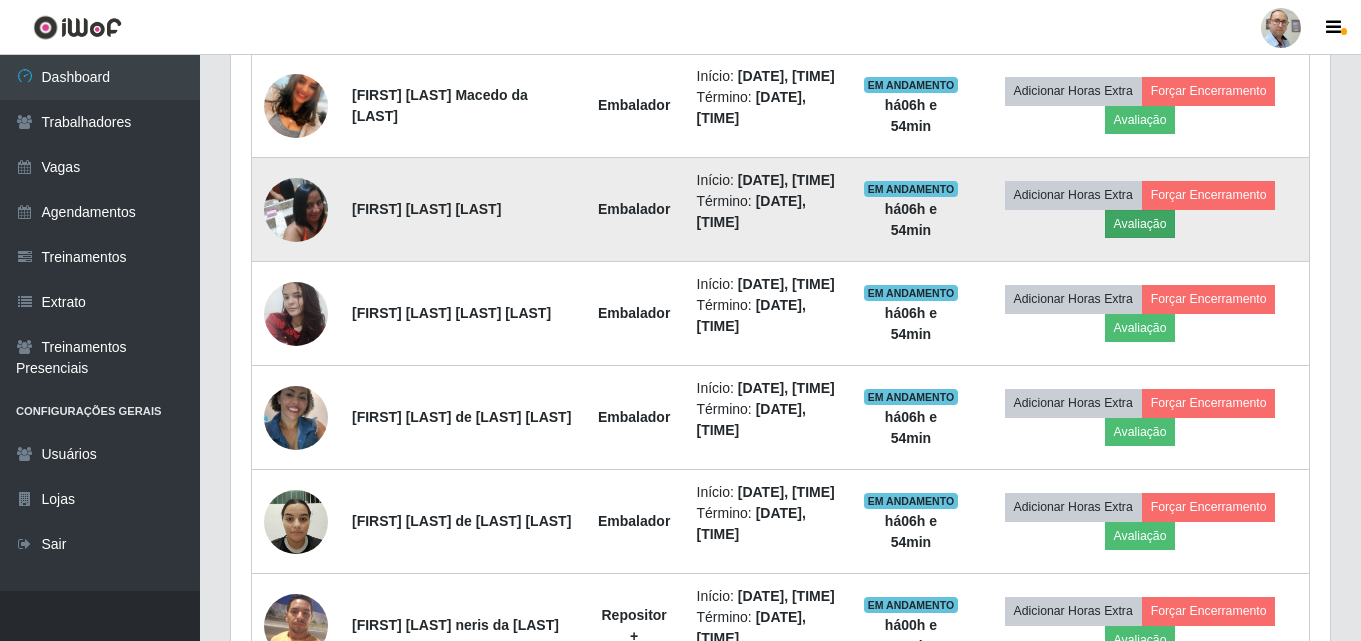 scroll, scrollTop: 999585, scrollLeft: 998911, axis: both 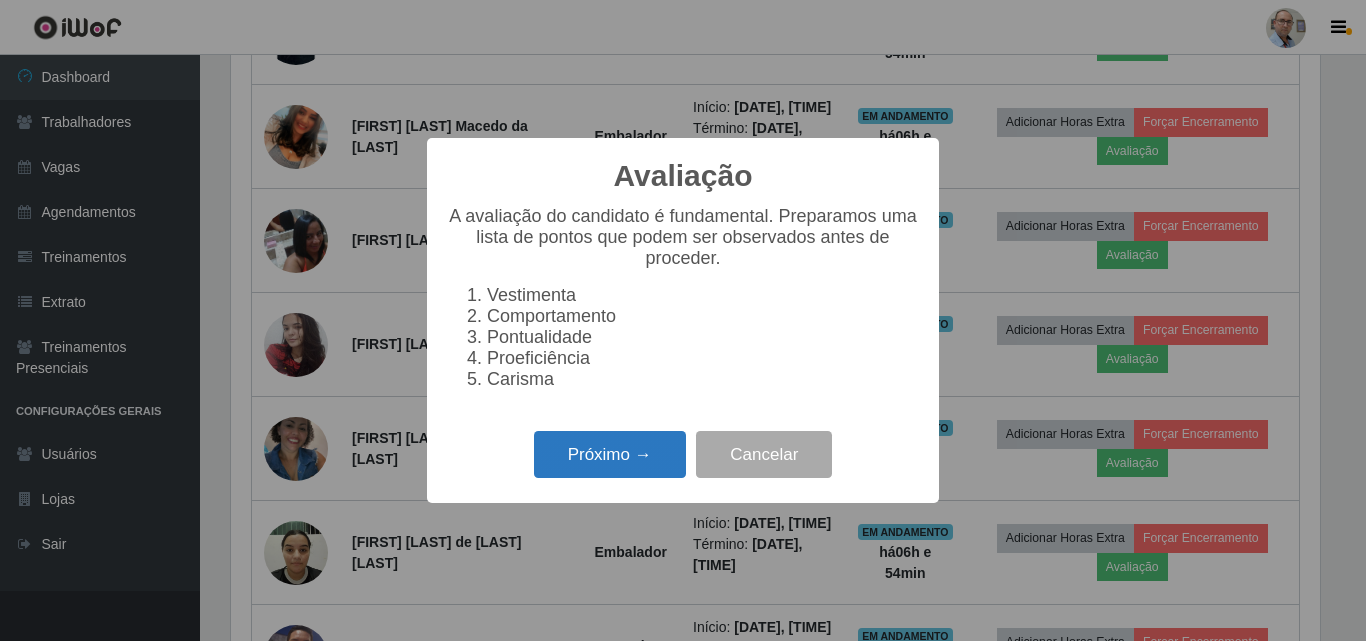 click on "Próximo →" at bounding box center (610, 454) 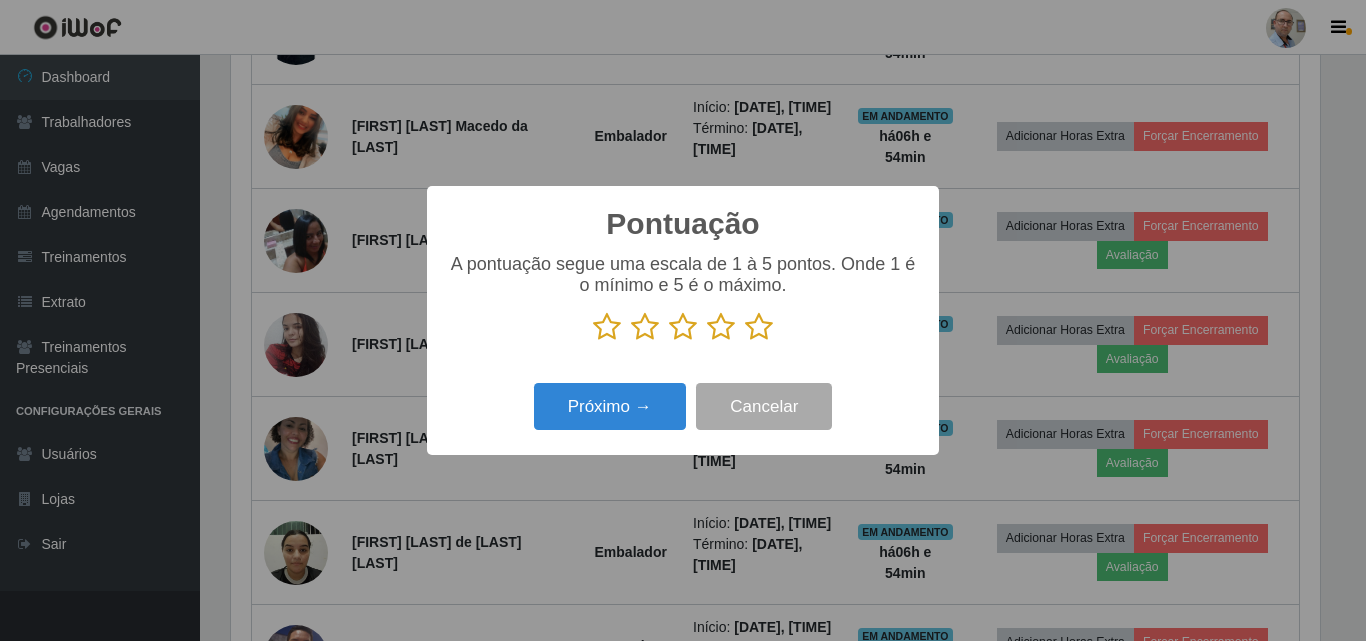 click at bounding box center [759, 327] 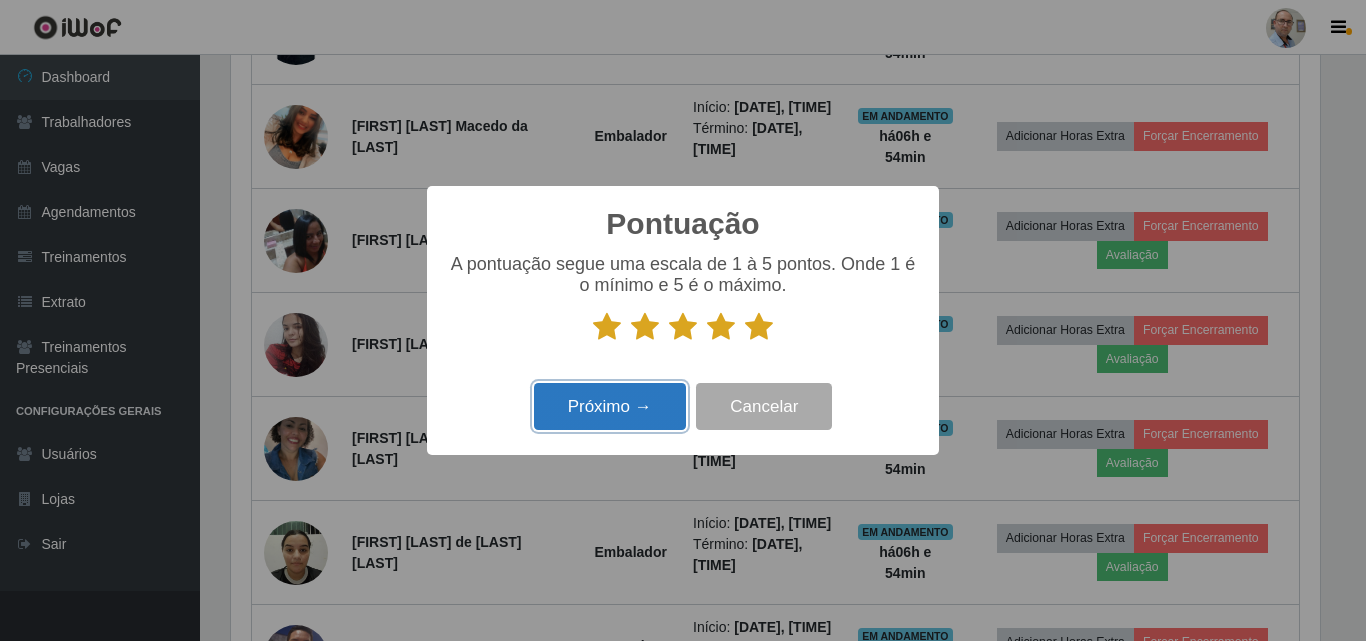 click on "Próximo →" at bounding box center [610, 406] 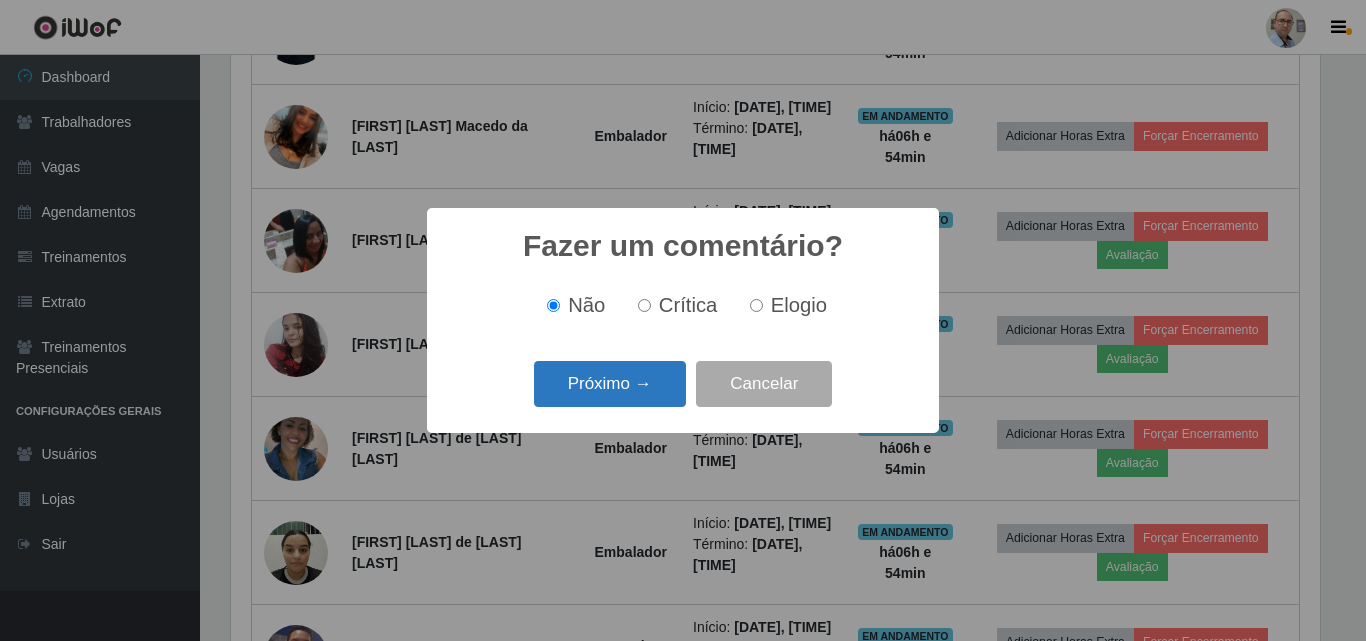 click on "Próximo →" at bounding box center (610, 384) 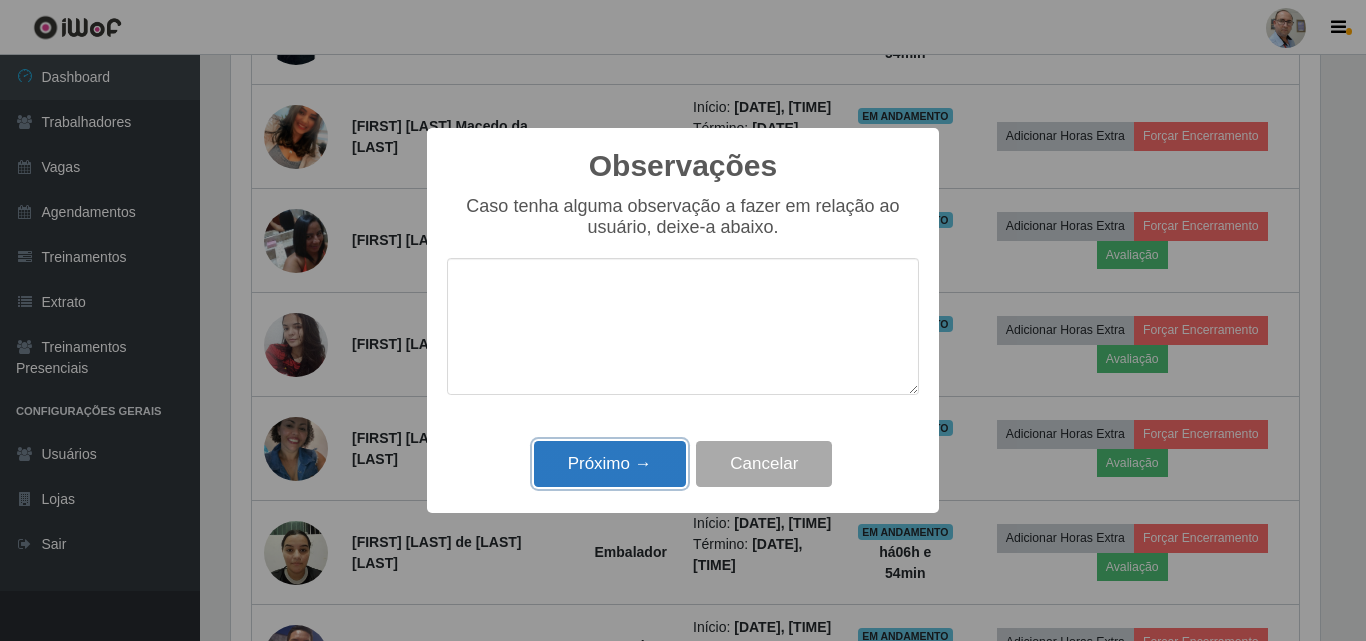 click on "Próximo →" at bounding box center (610, 464) 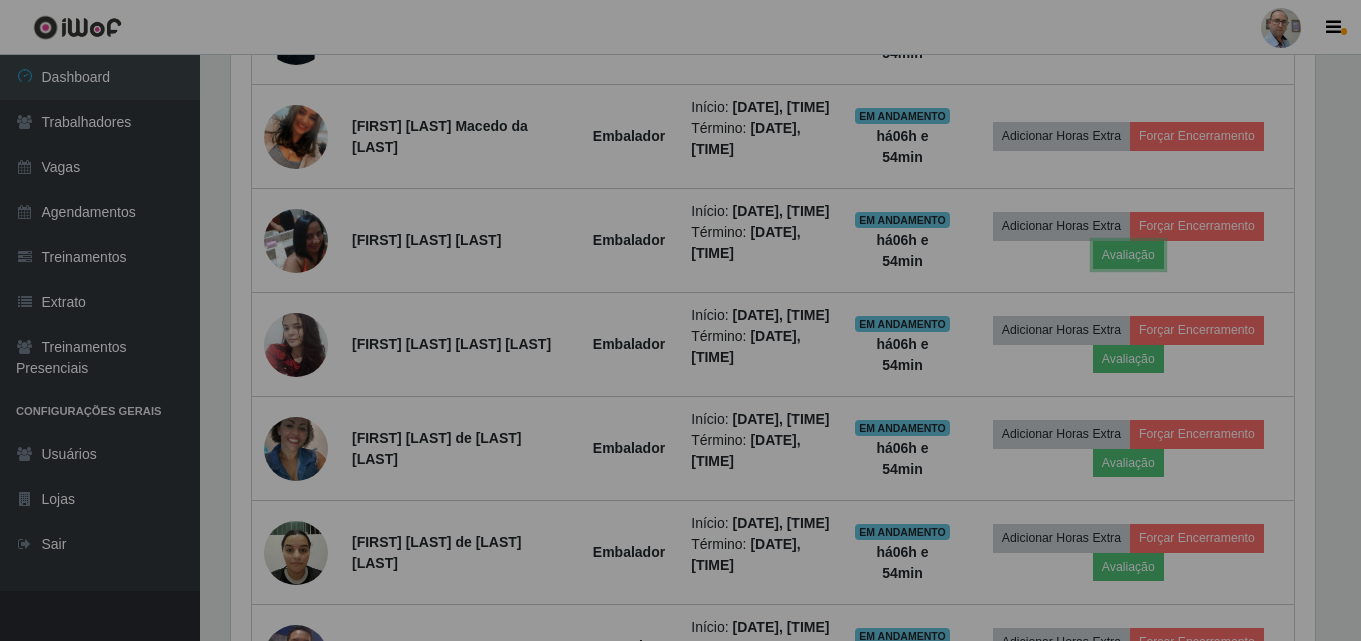 scroll, scrollTop: 999585, scrollLeft: 998901, axis: both 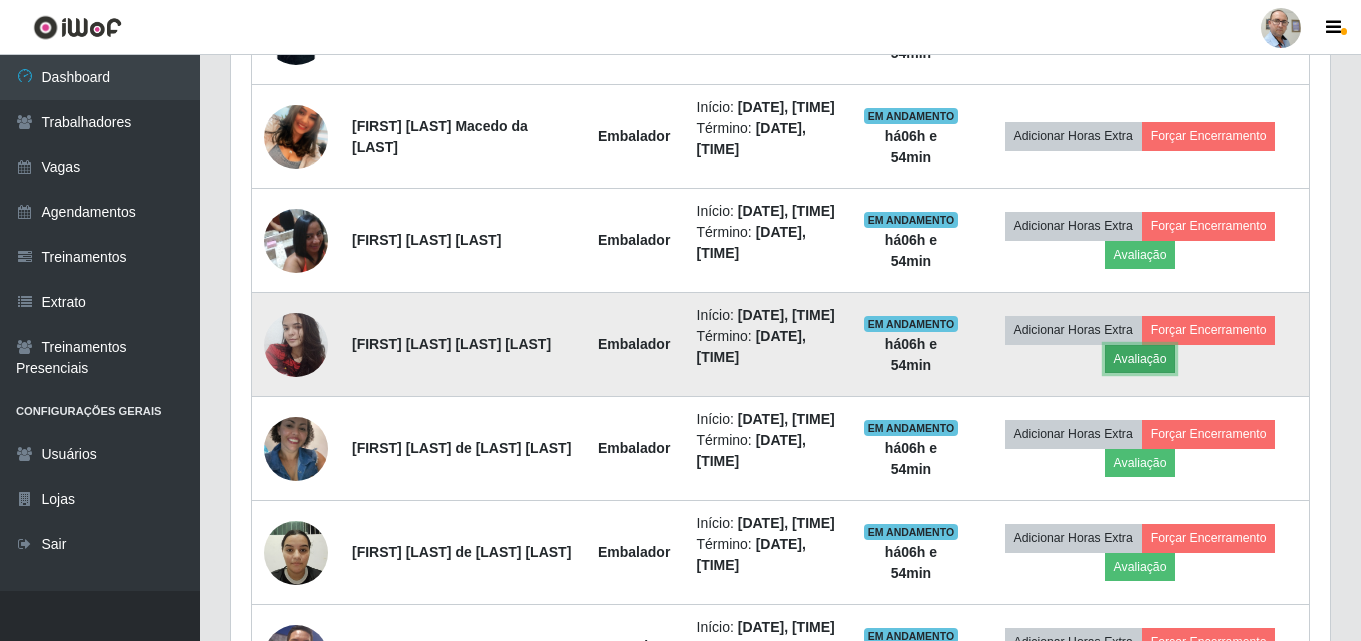 click on "Avaliação" at bounding box center [1140, 359] 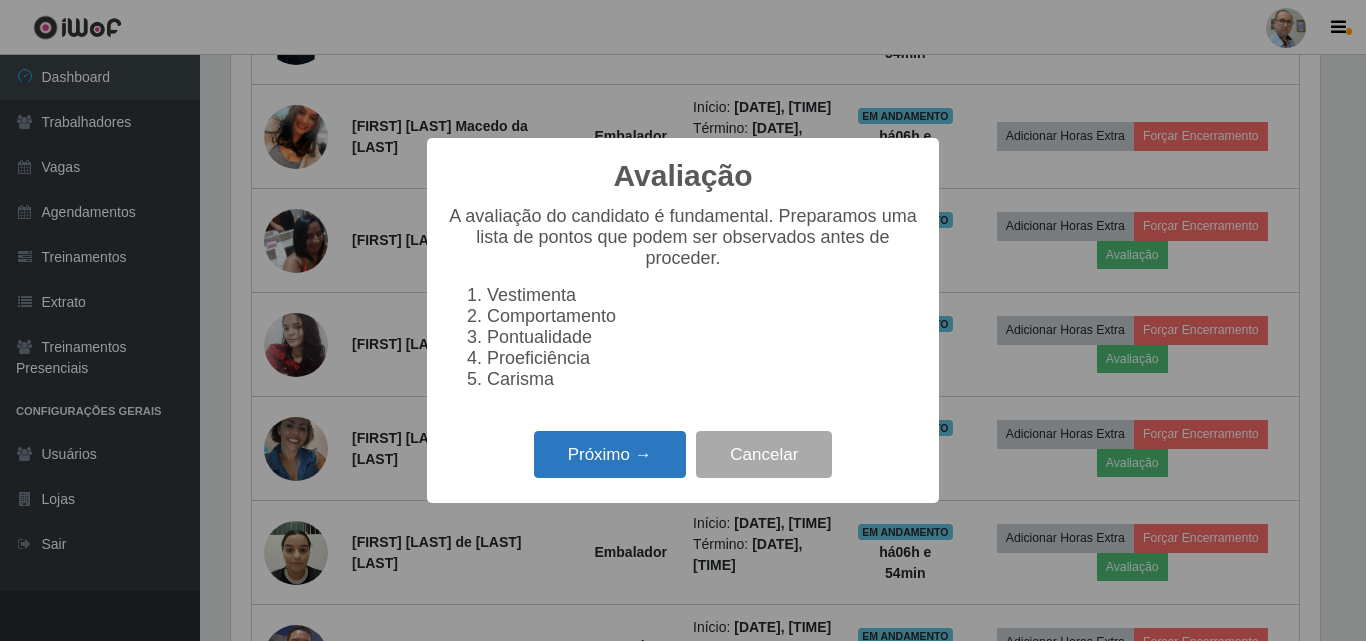 scroll, scrollTop: 999585, scrollLeft: 998911, axis: both 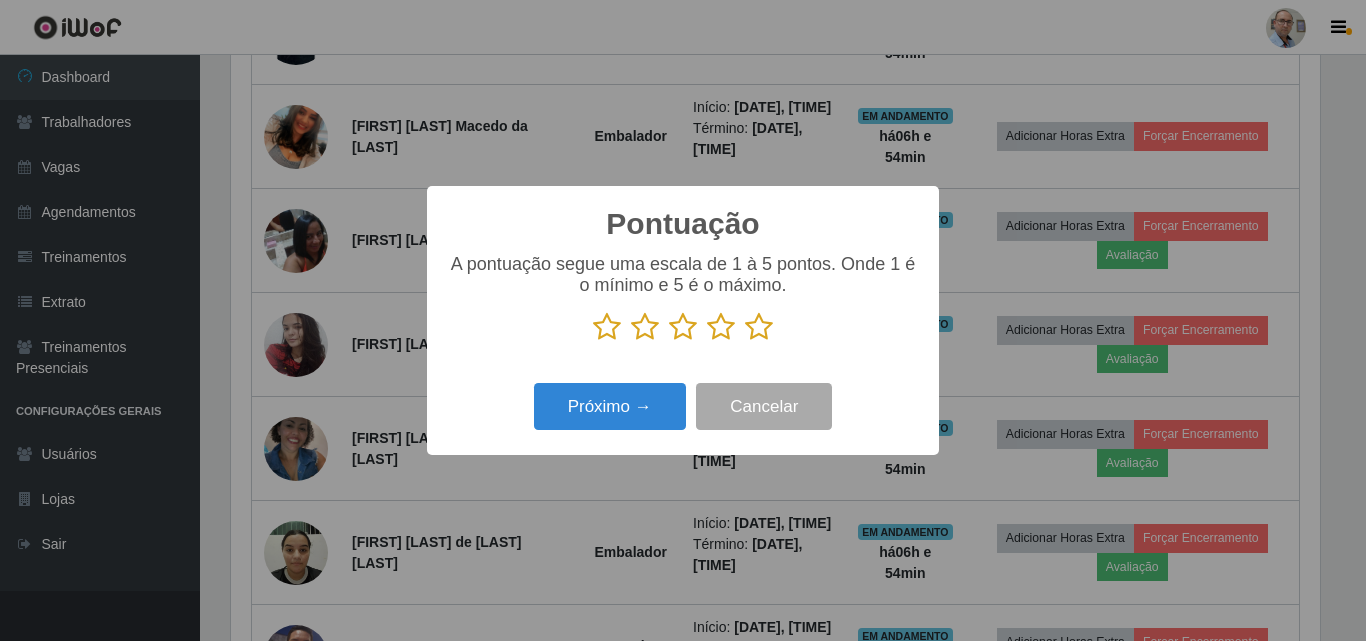 click at bounding box center (759, 327) 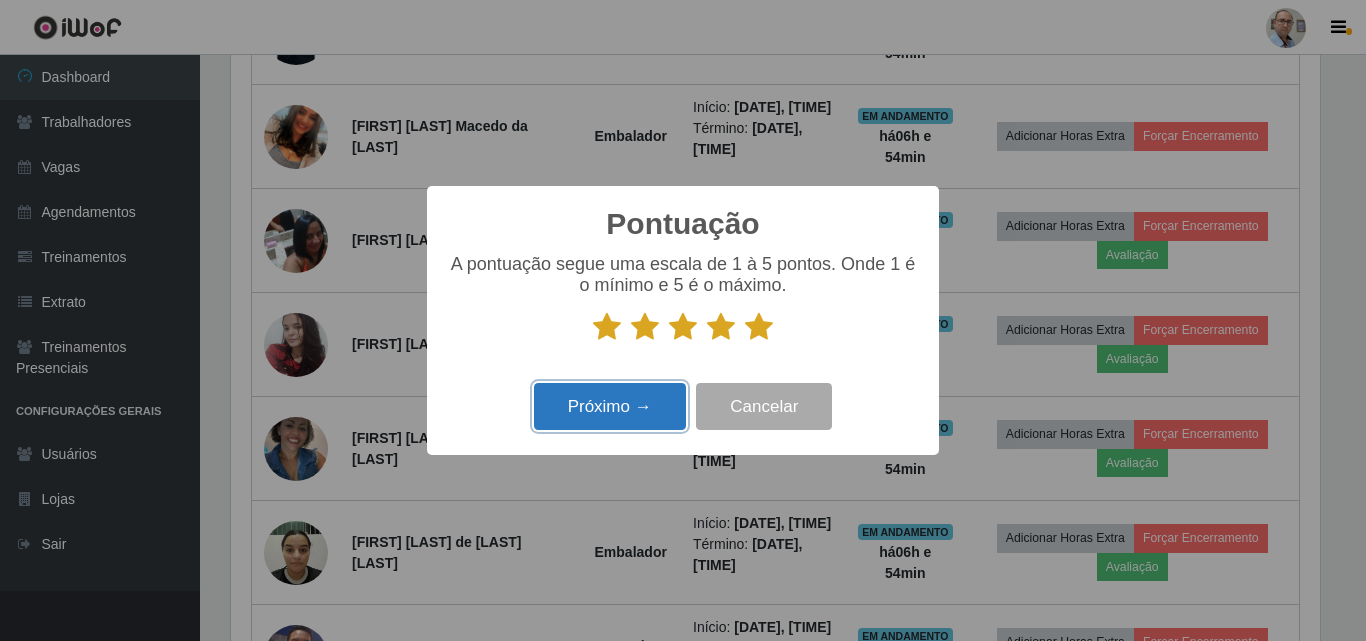 click on "Próximo →" at bounding box center (610, 406) 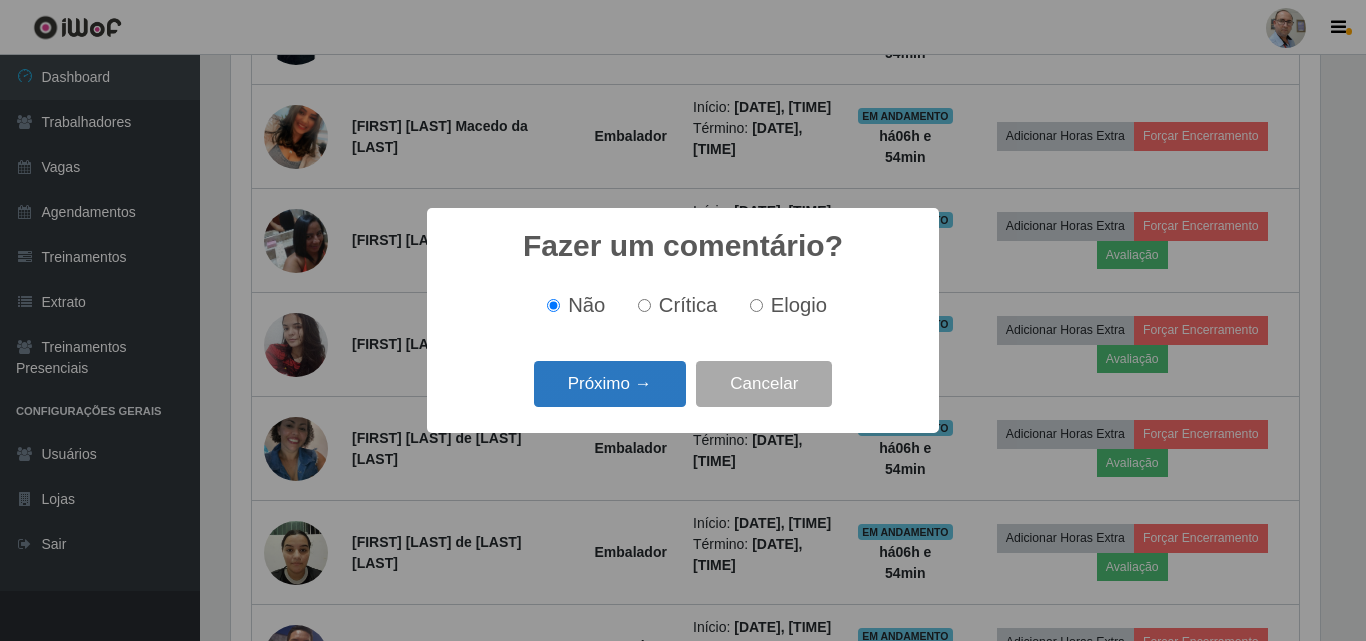 click on "Próximo →" at bounding box center (610, 384) 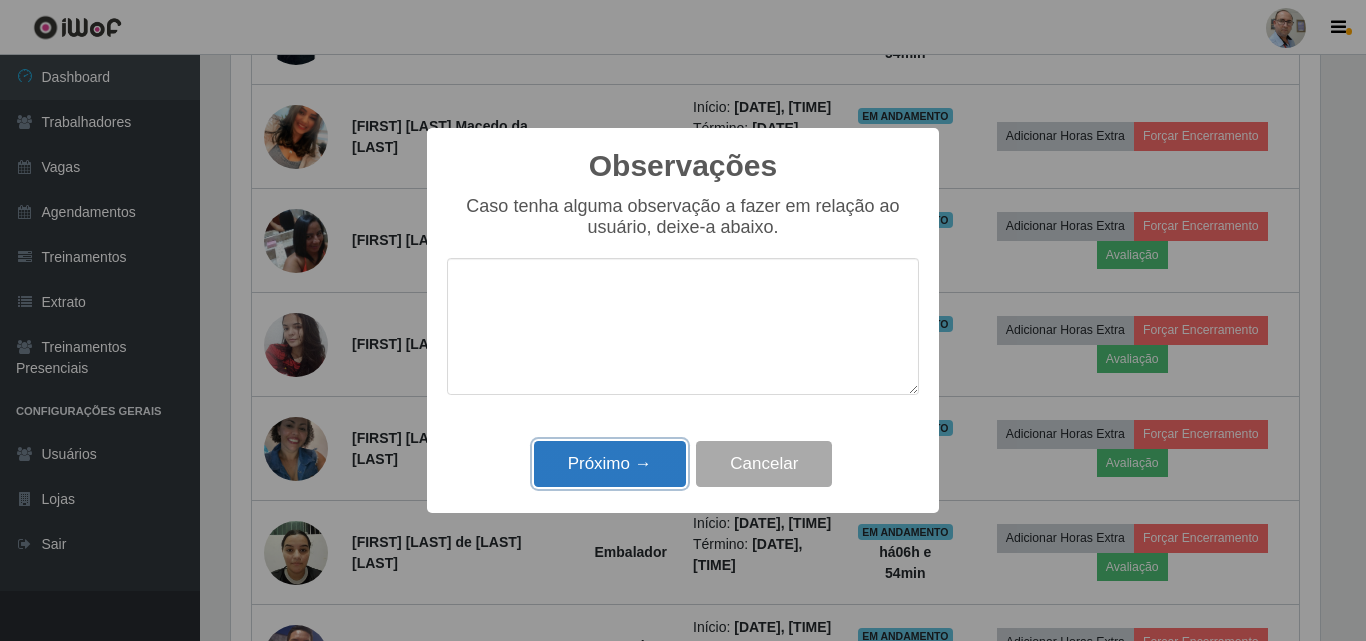 click on "Próximo →" at bounding box center (610, 464) 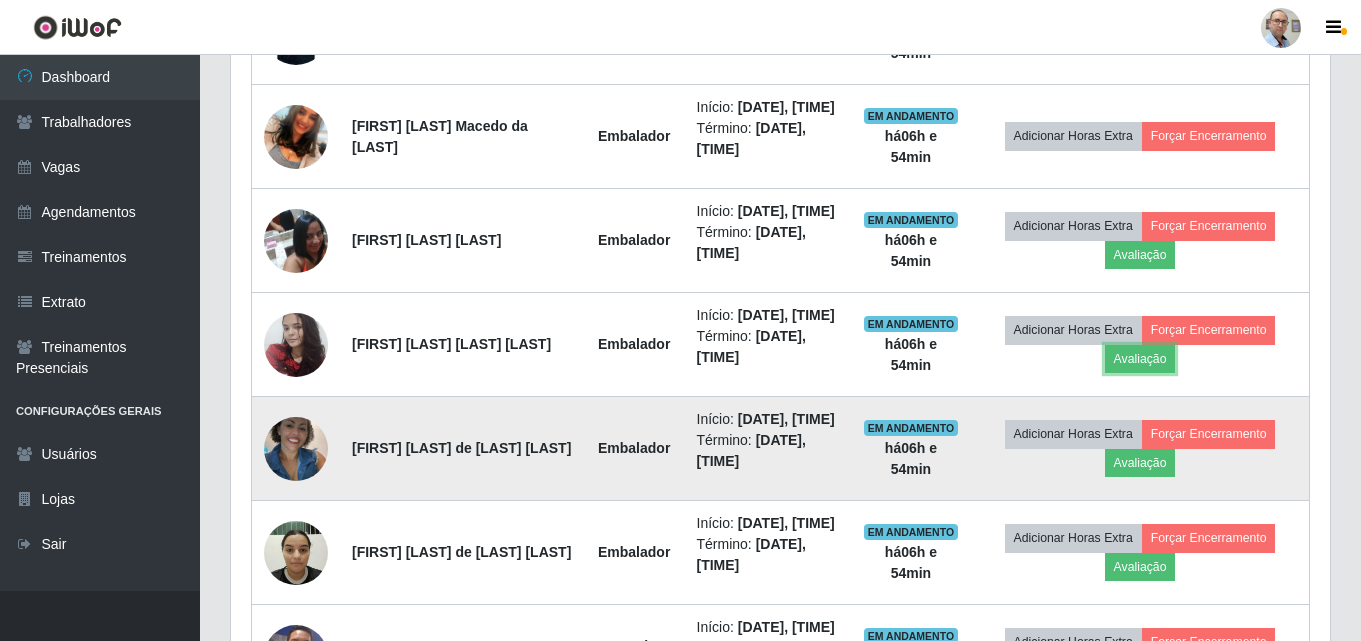 scroll, scrollTop: 999585, scrollLeft: 998901, axis: both 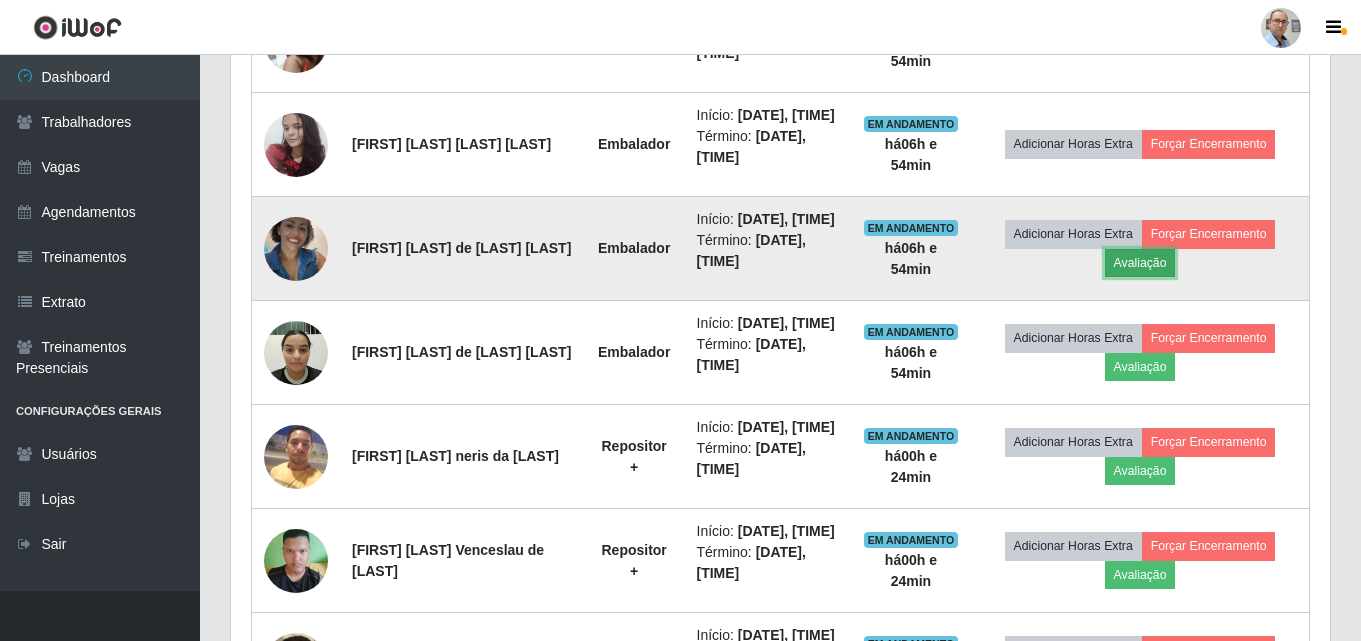 click on "Avaliação" at bounding box center [1140, 263] 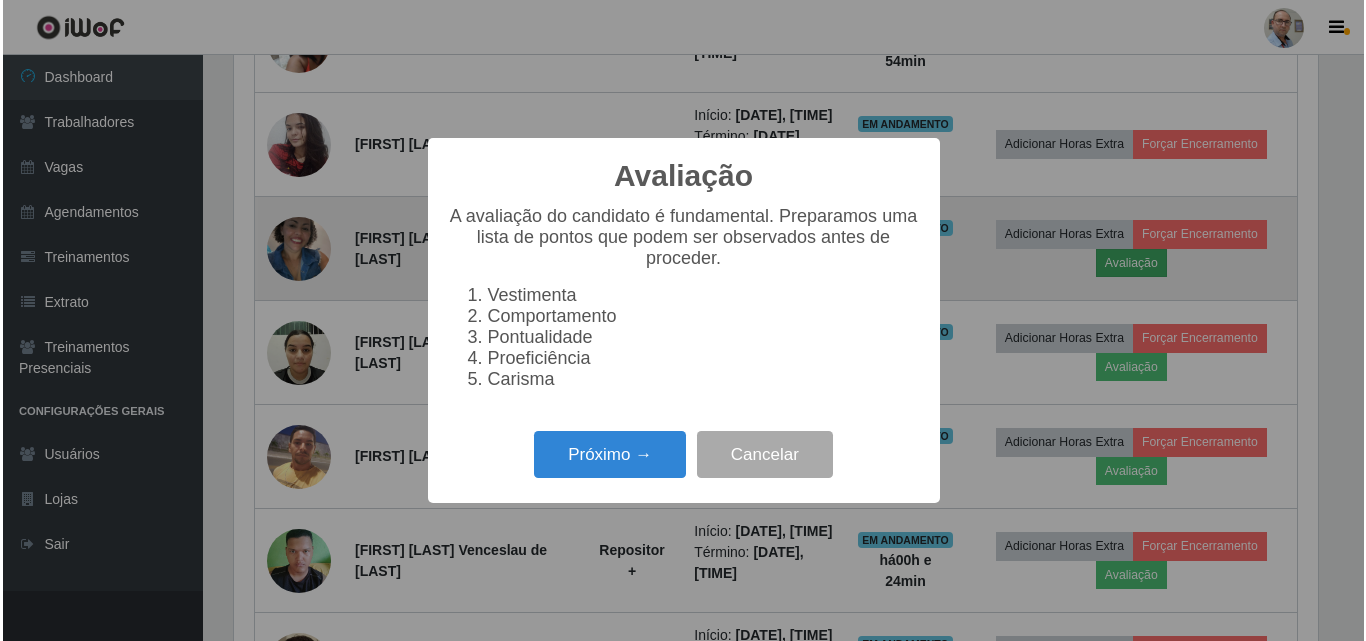 scroll, scrollTop: 1148, scrollLeft: 0, axis: vertical 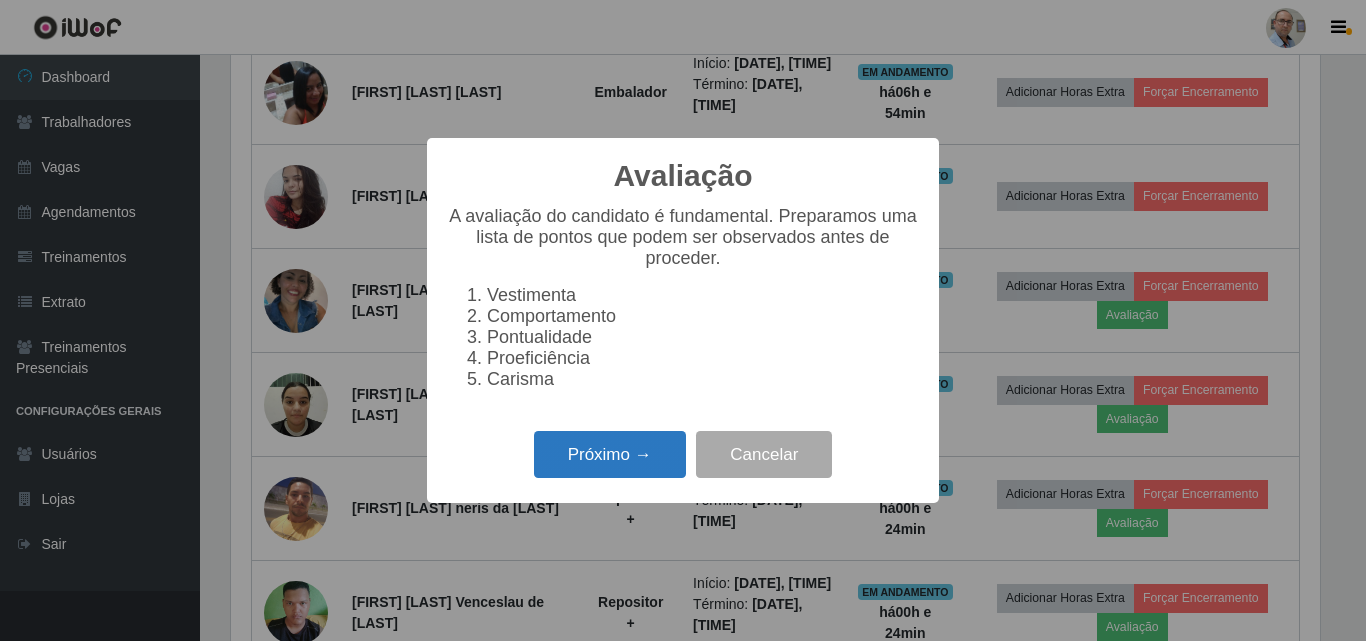 click on "Próximo →" at bounding box center [610, 454] 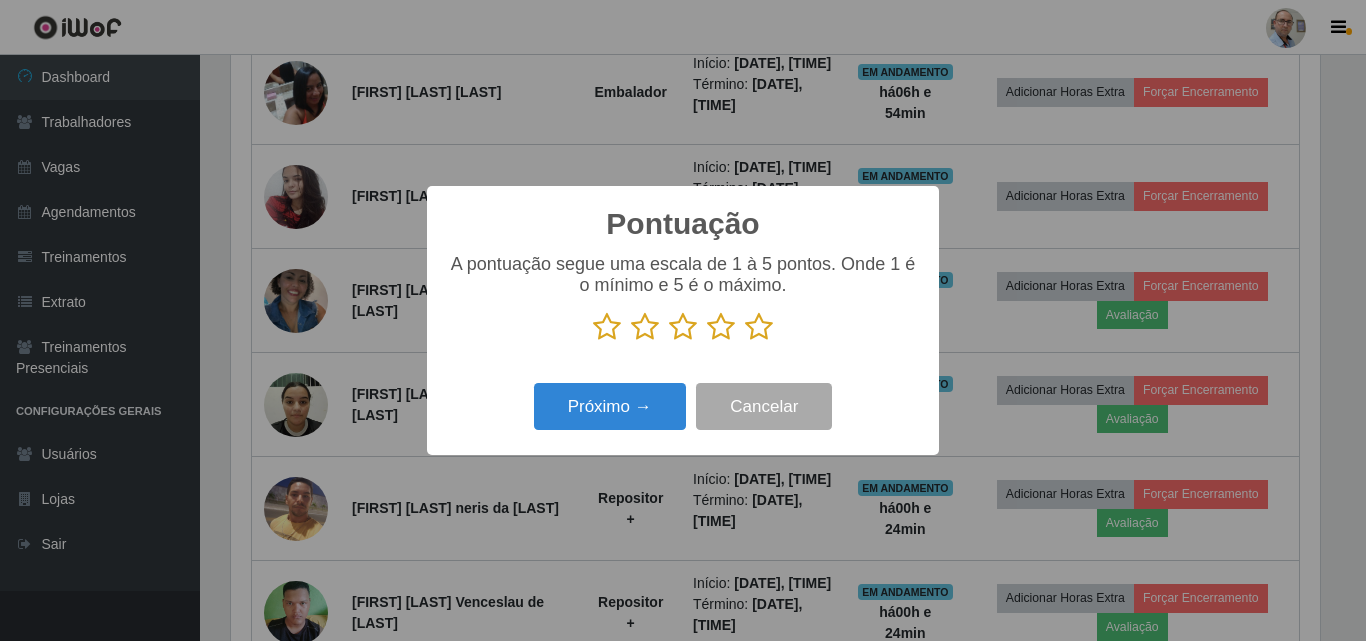 click at bounding box center [759, 327] 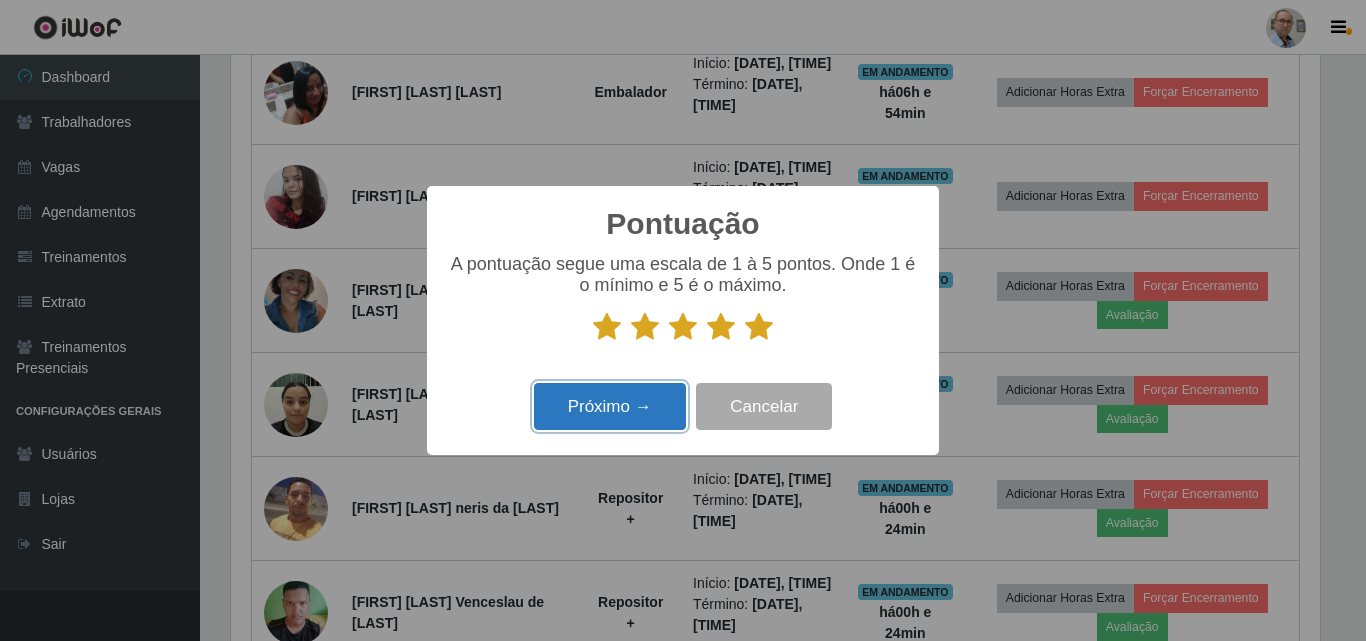 click on "Próximo →" at bounding box center (610, 406) 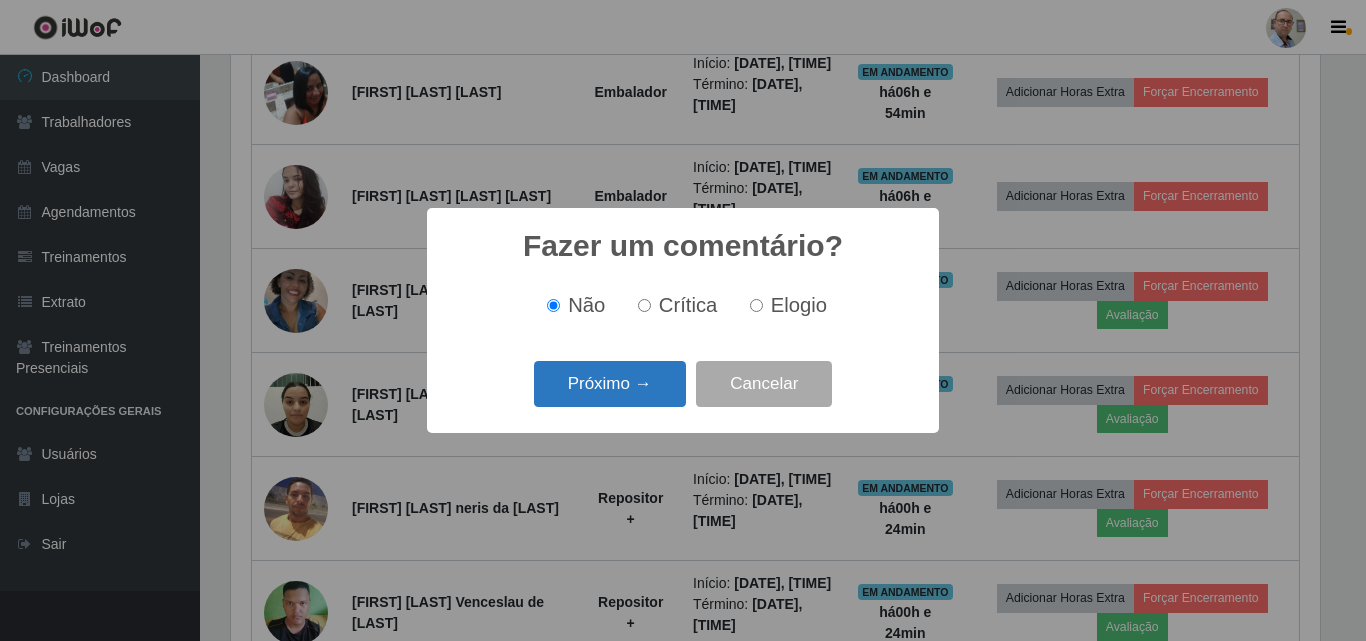 click on "Próximo →" at bounding box center [610, 384] 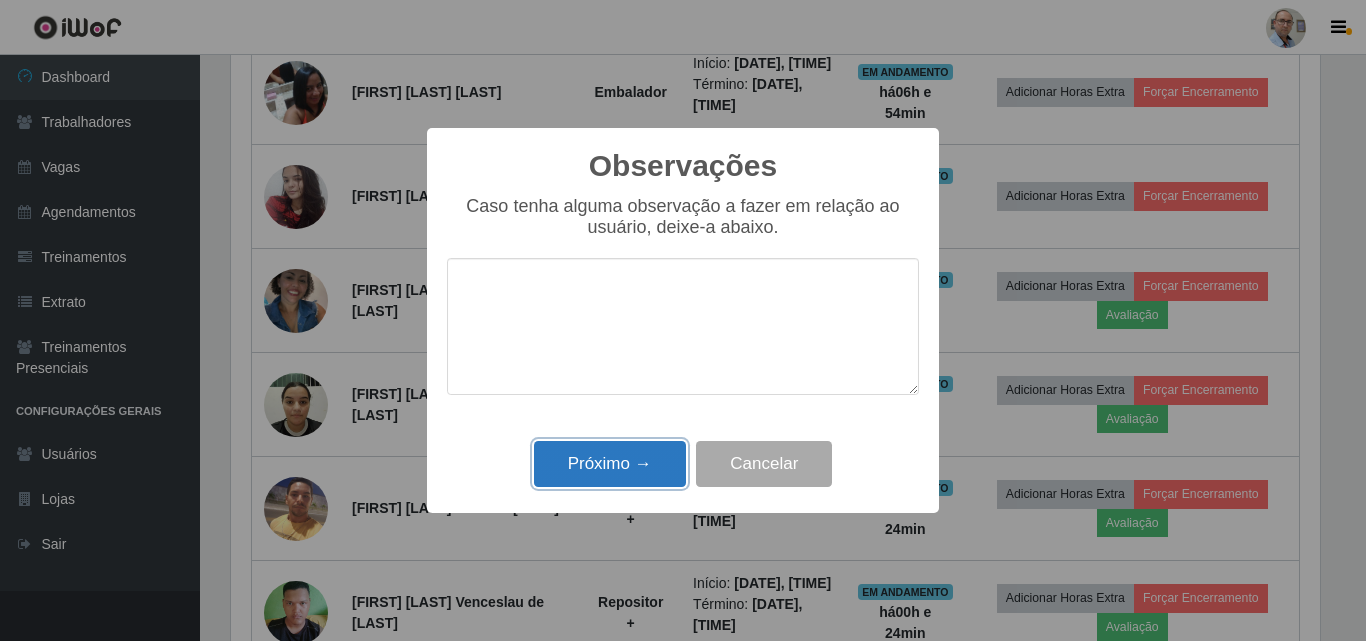 click on "Próximo →" at bounding box center (610, 464) 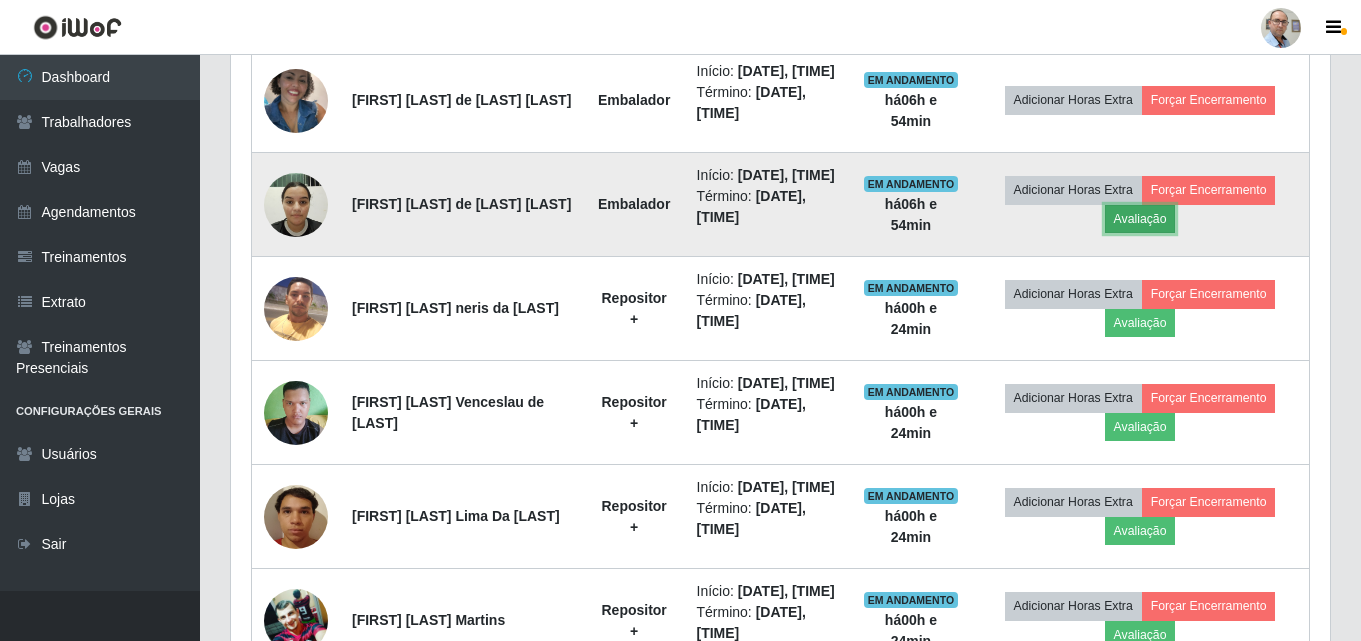 click on "Avaliação" at bounding box center (1140, 219) 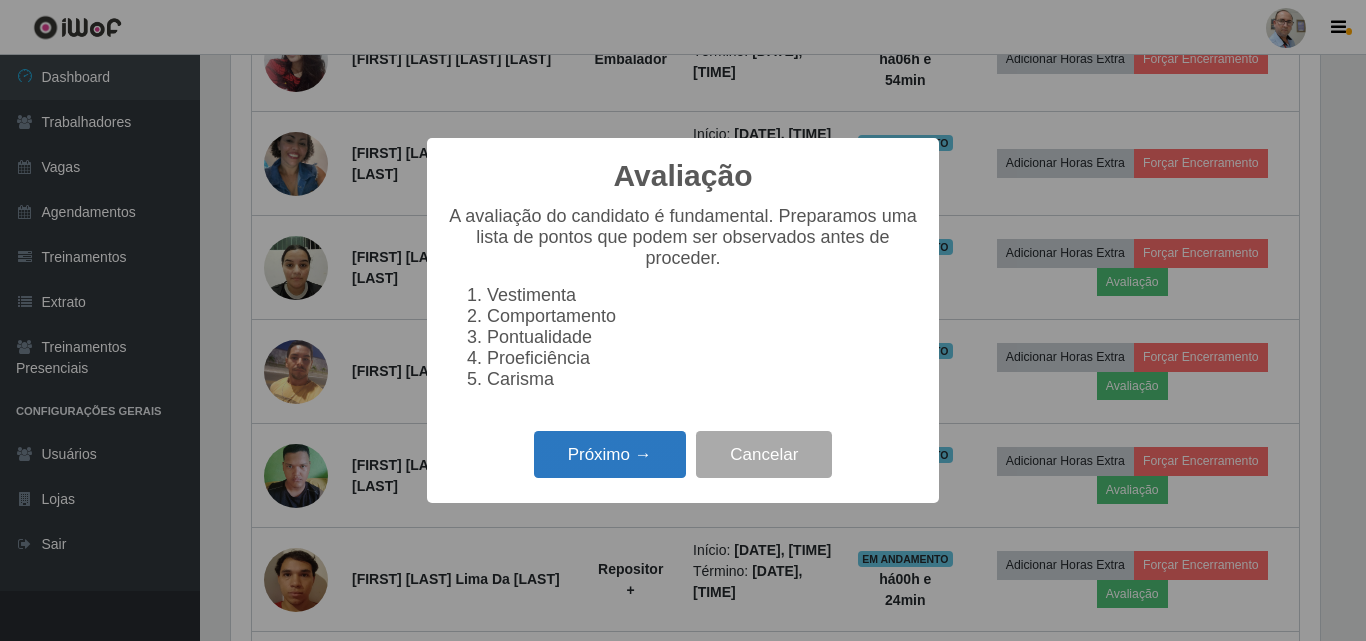 click on "Próximo →" at bounding box center (610, 454) 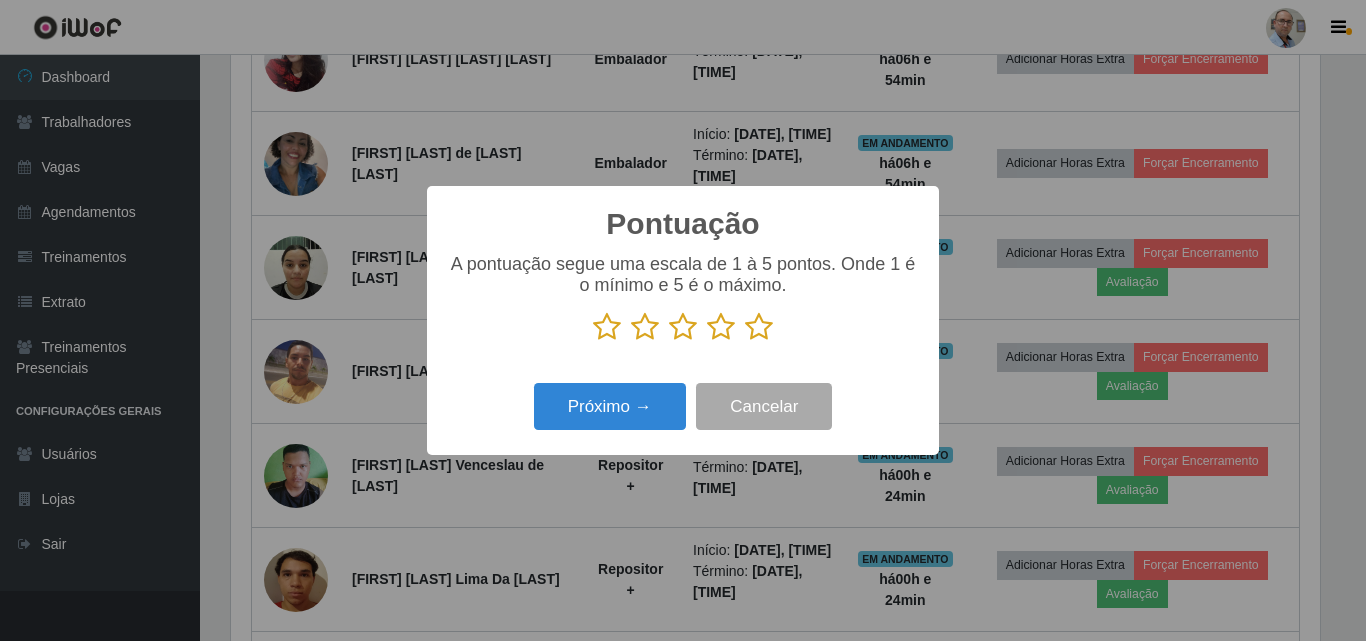 click at bounding box center (759, 327) 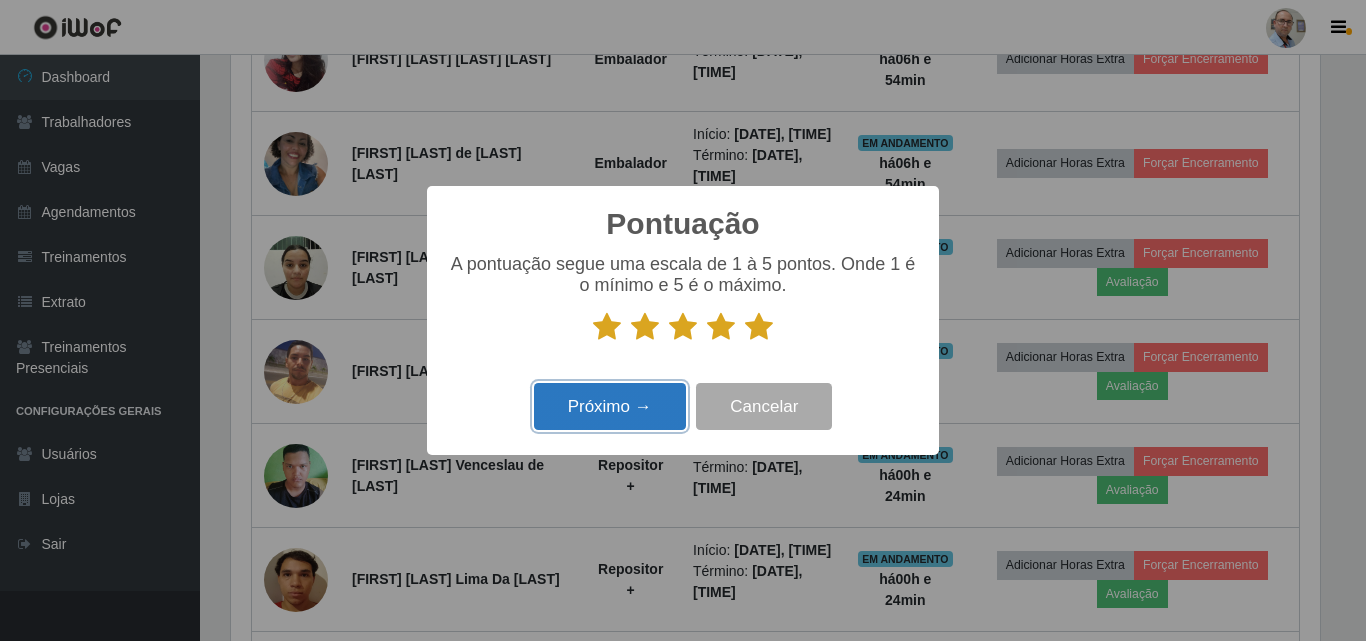 click on "Próximo →" at bounding box center [610, 406] 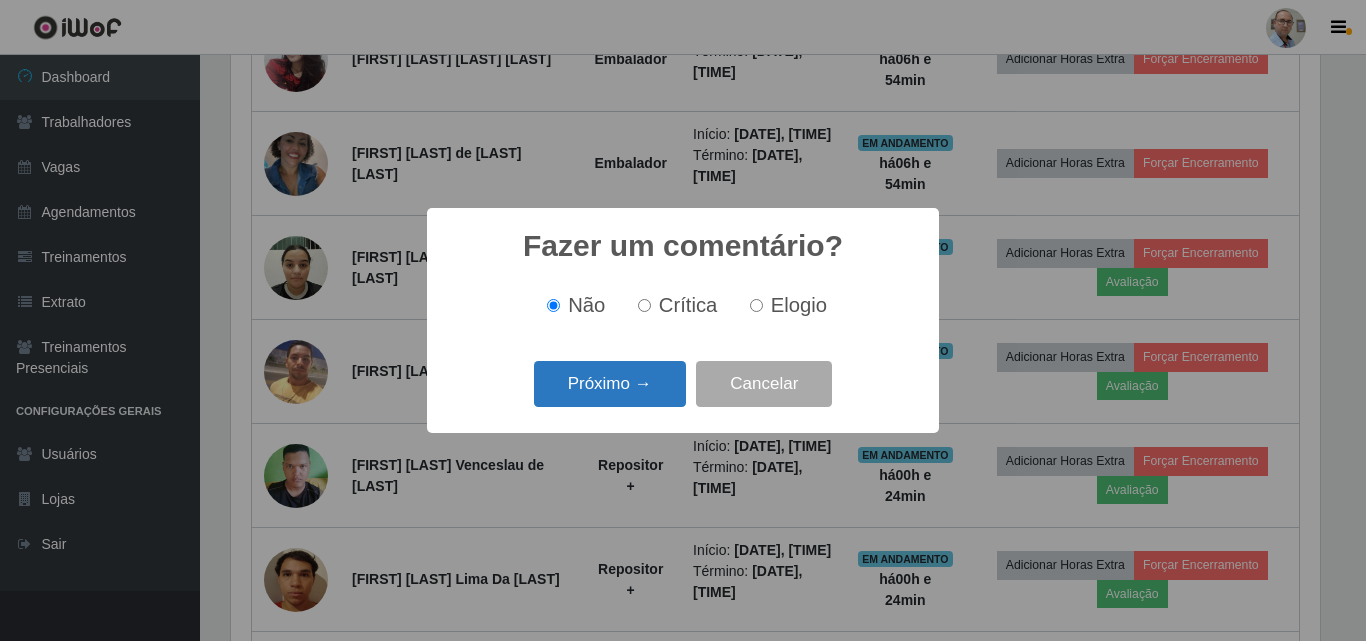 click on "Próximo →" at bounding box center [610, 384] 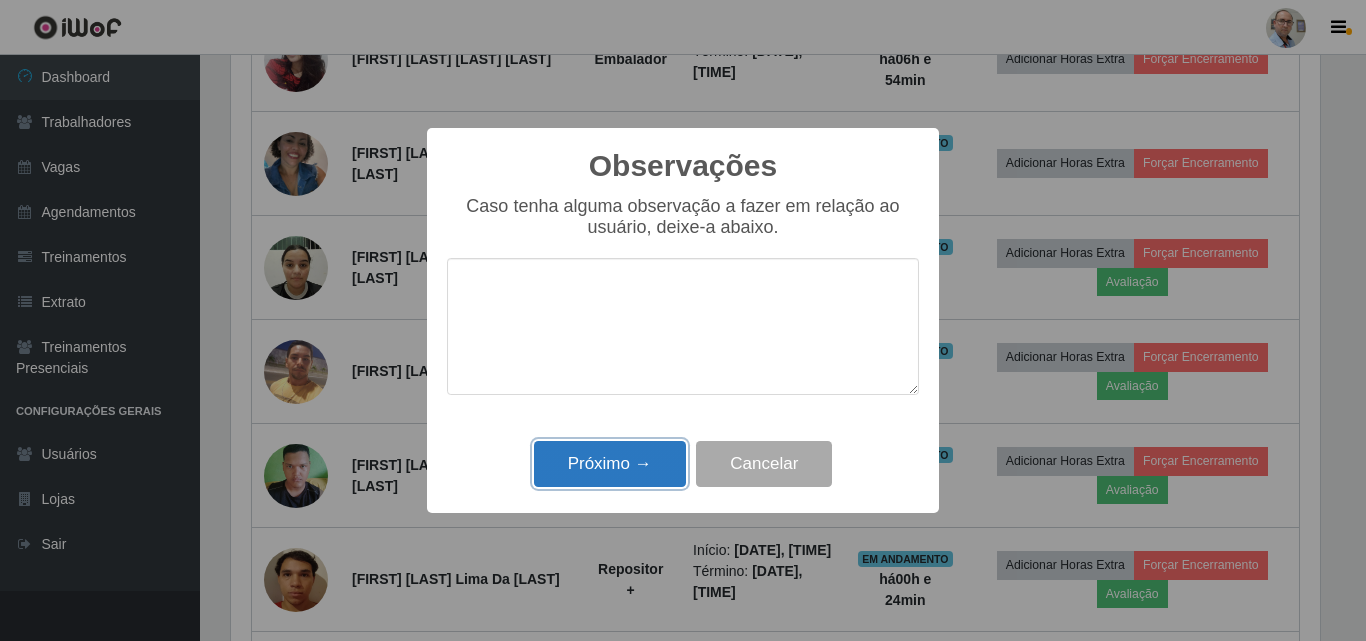 click on "Próximo →" at bounding box center (610, 464) 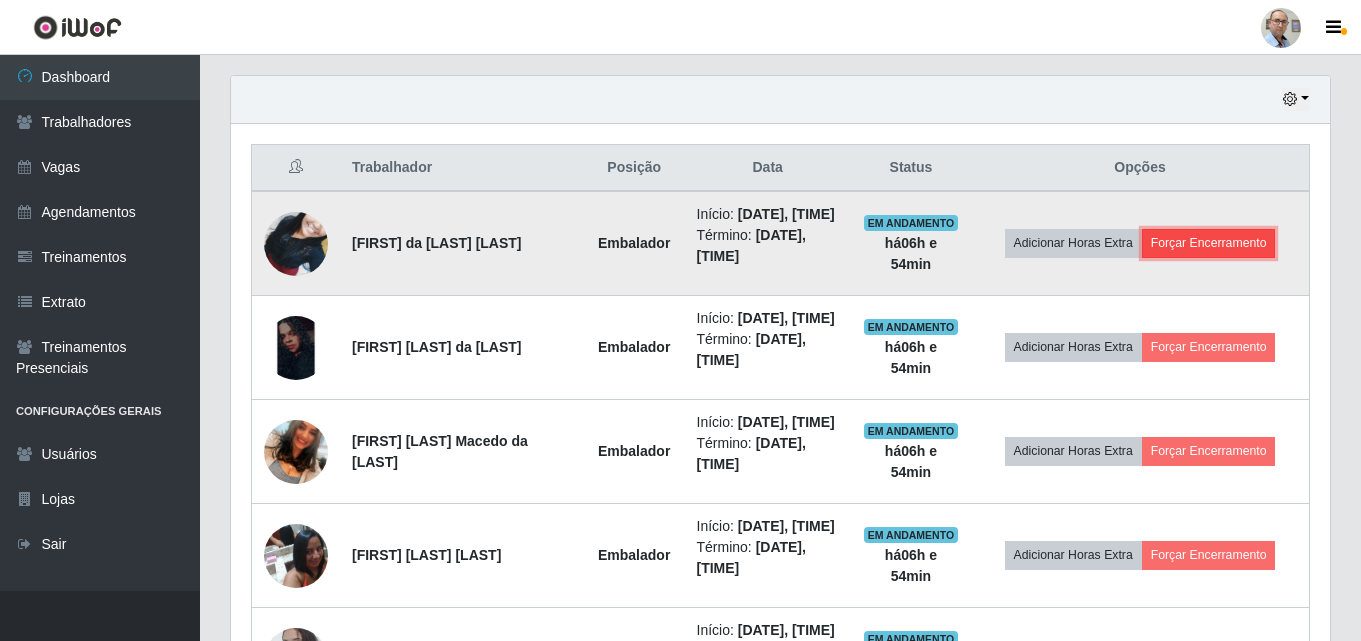 click on "Forçar Encerramento" at bounding box center [1209, 243] 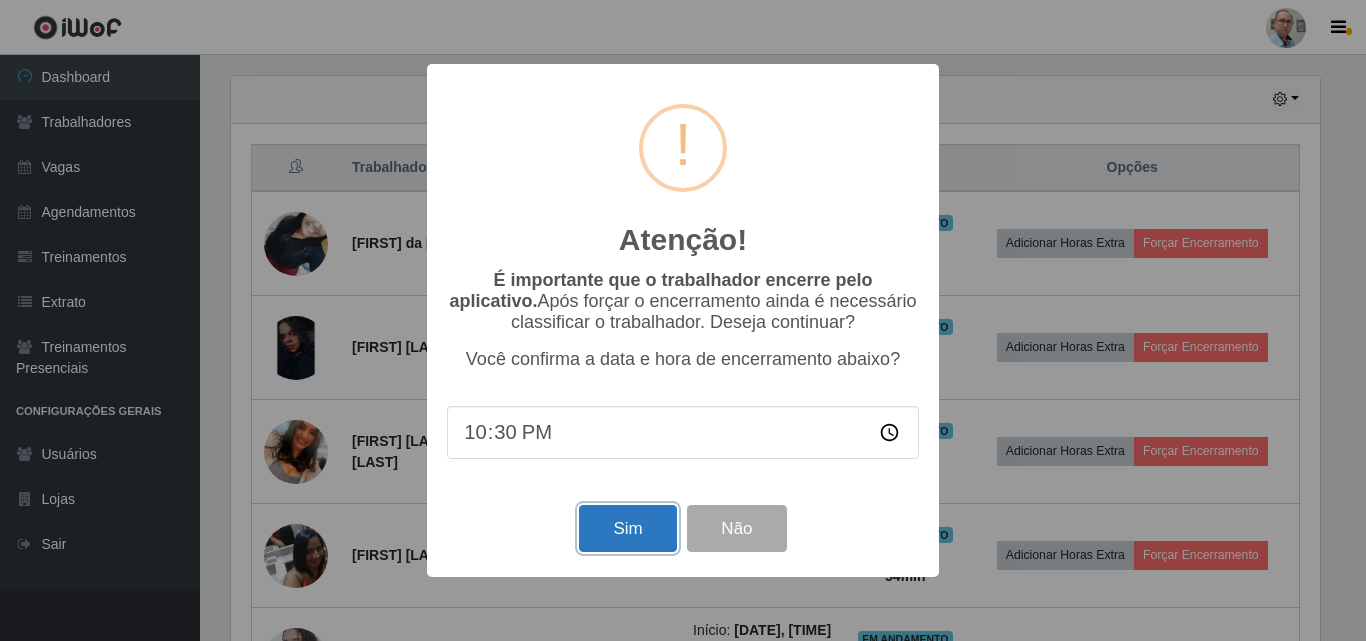 click on "Sim" at bounding box center (627, 528) 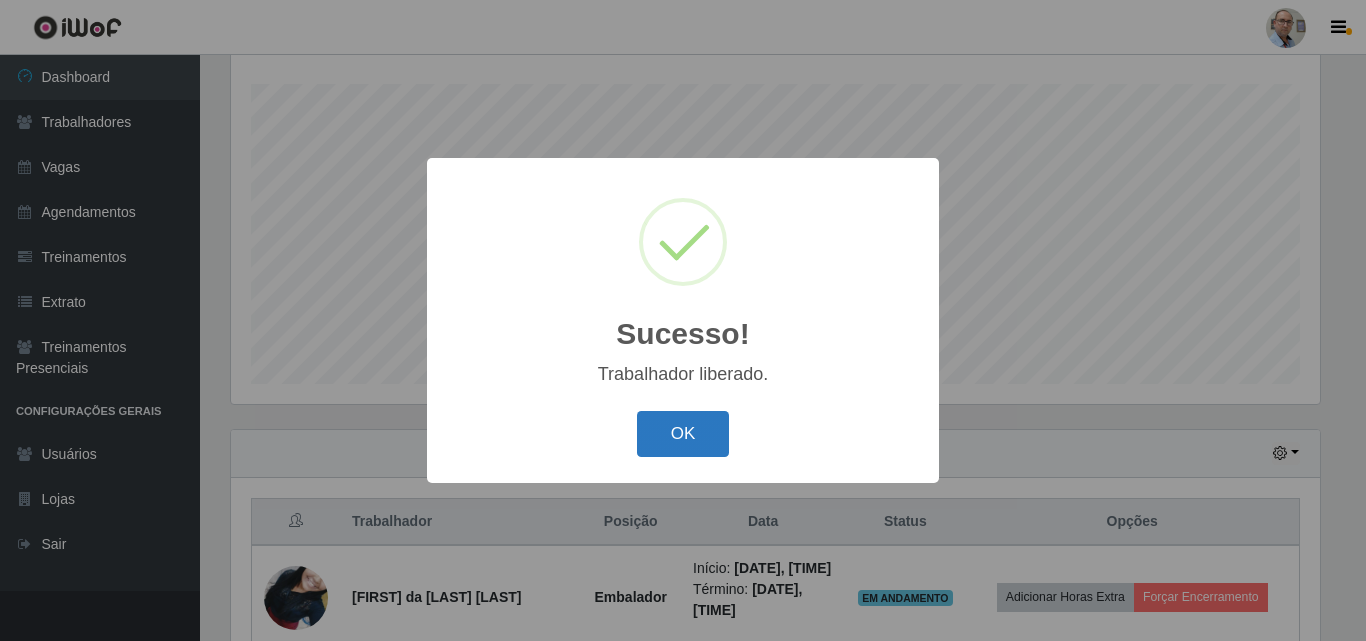 click on "OK" at bounding box center [683, 434] 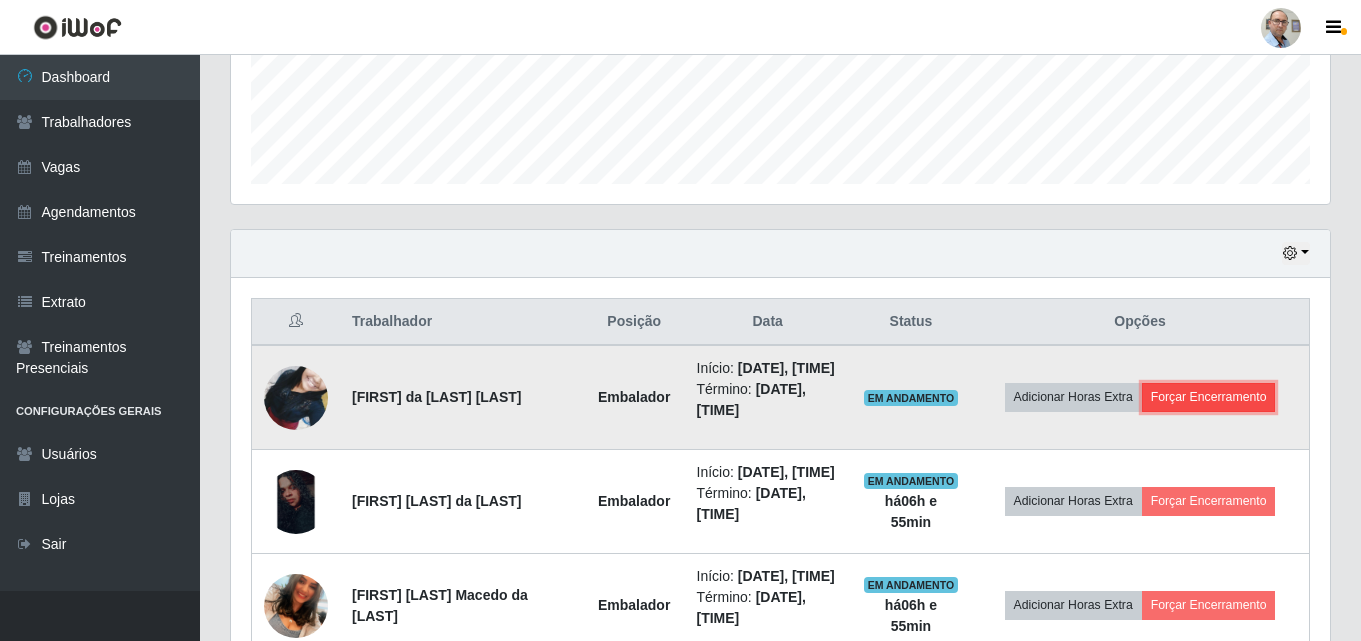 click on "Forçar Encerramento" at bounding box center [1209, 397] 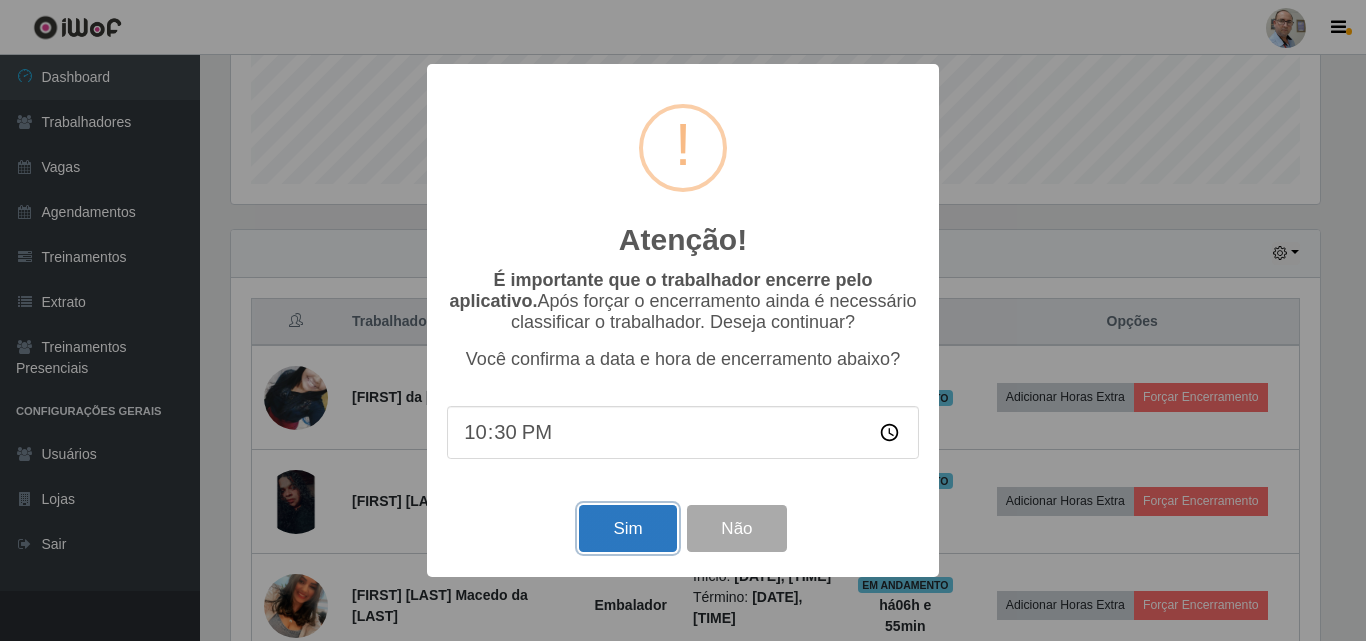click on "Sim" at bounding box center (627, 528) 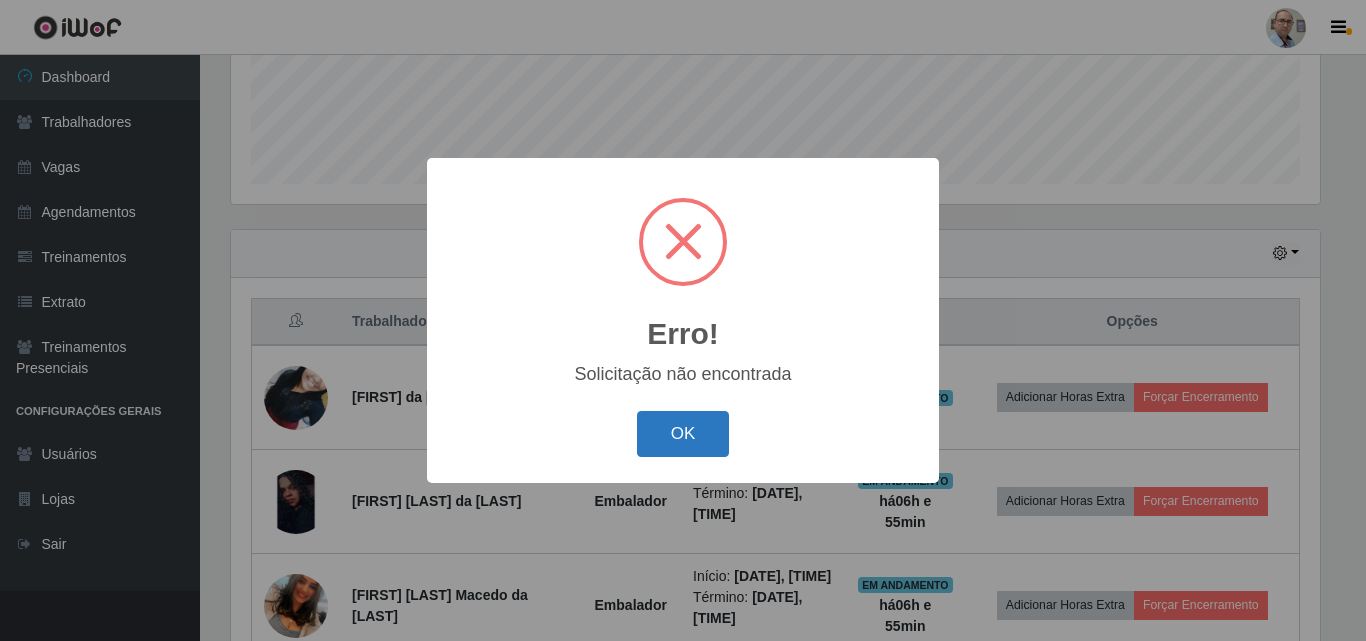 click on "OK" at bounding box center [683, 434] 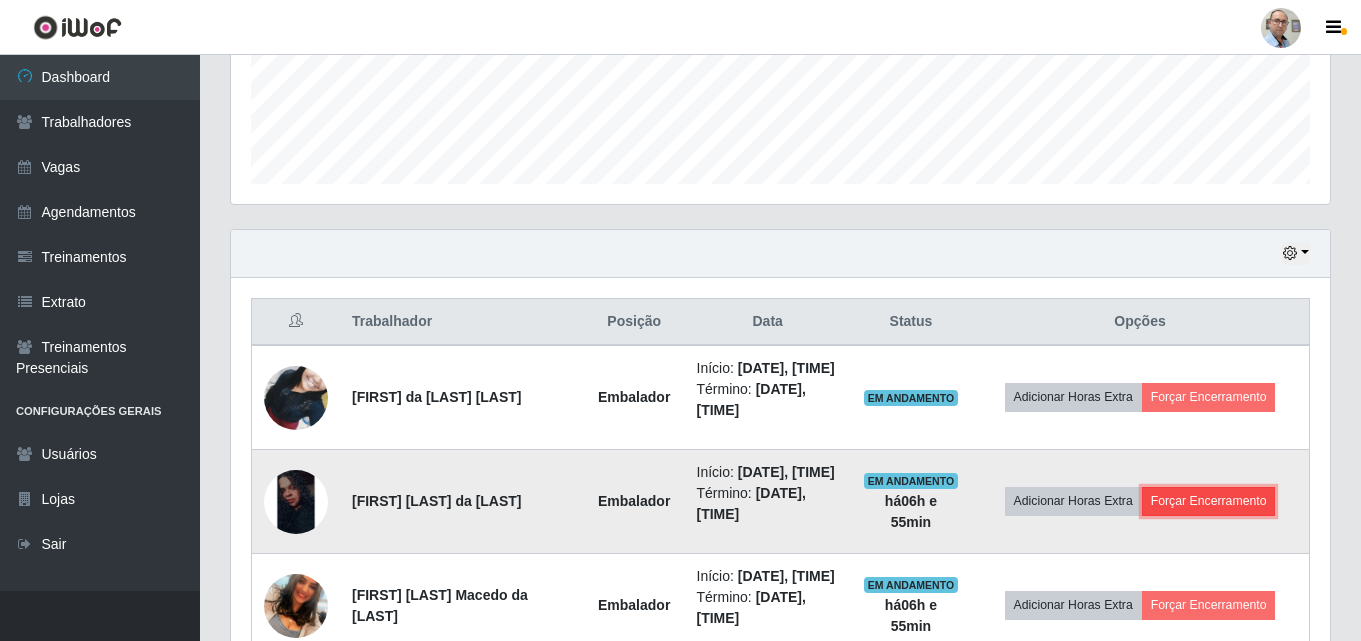click on "Forçar Encerramento" at bounding box center [1209, 501] 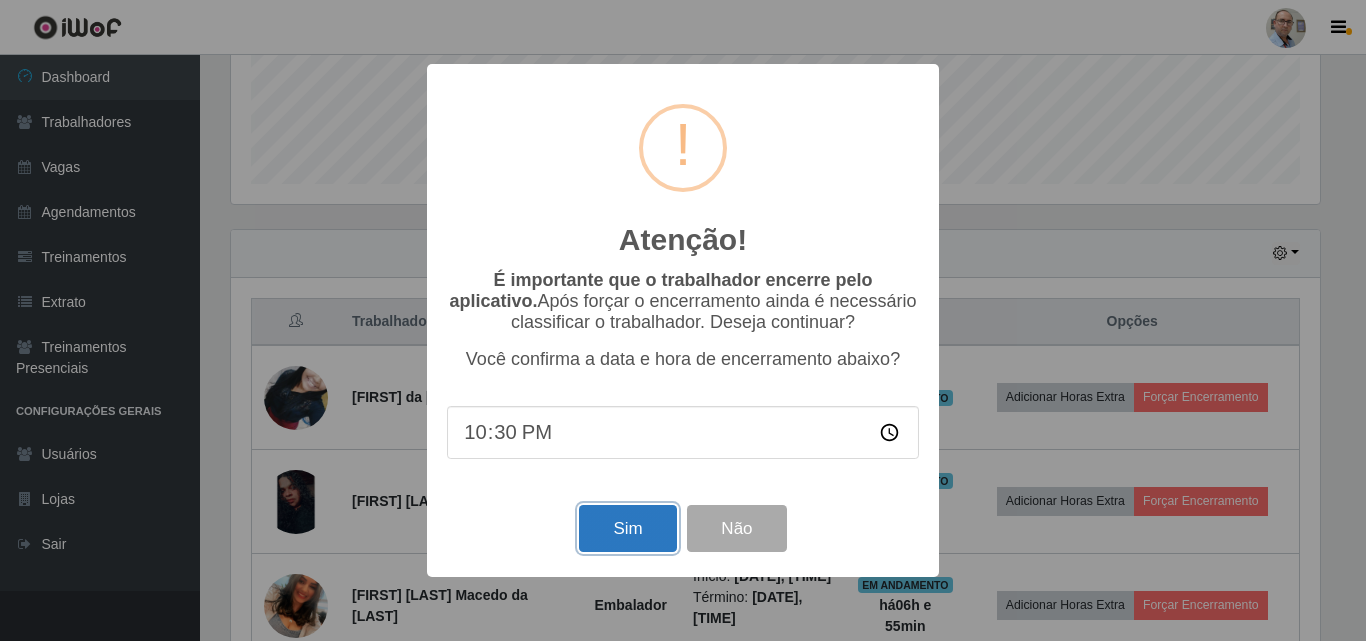 click on "Sim" at bounding box center [627, 528] 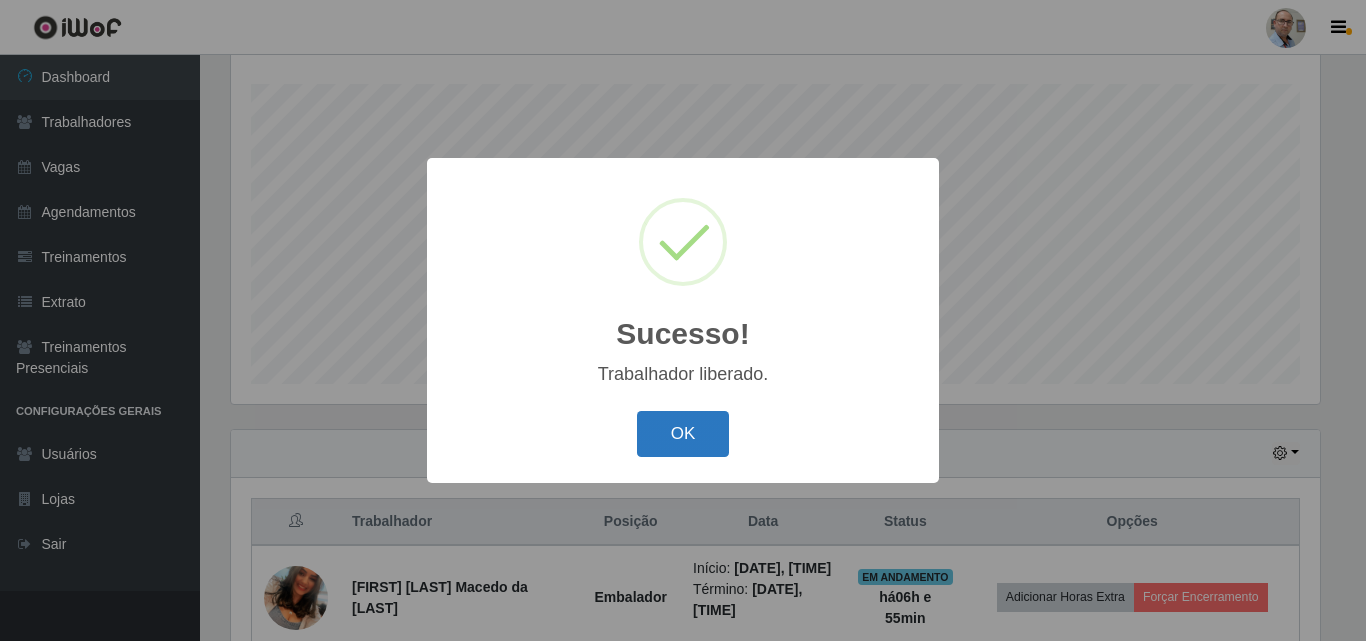click on "OK" at bounding box center (683, 434) 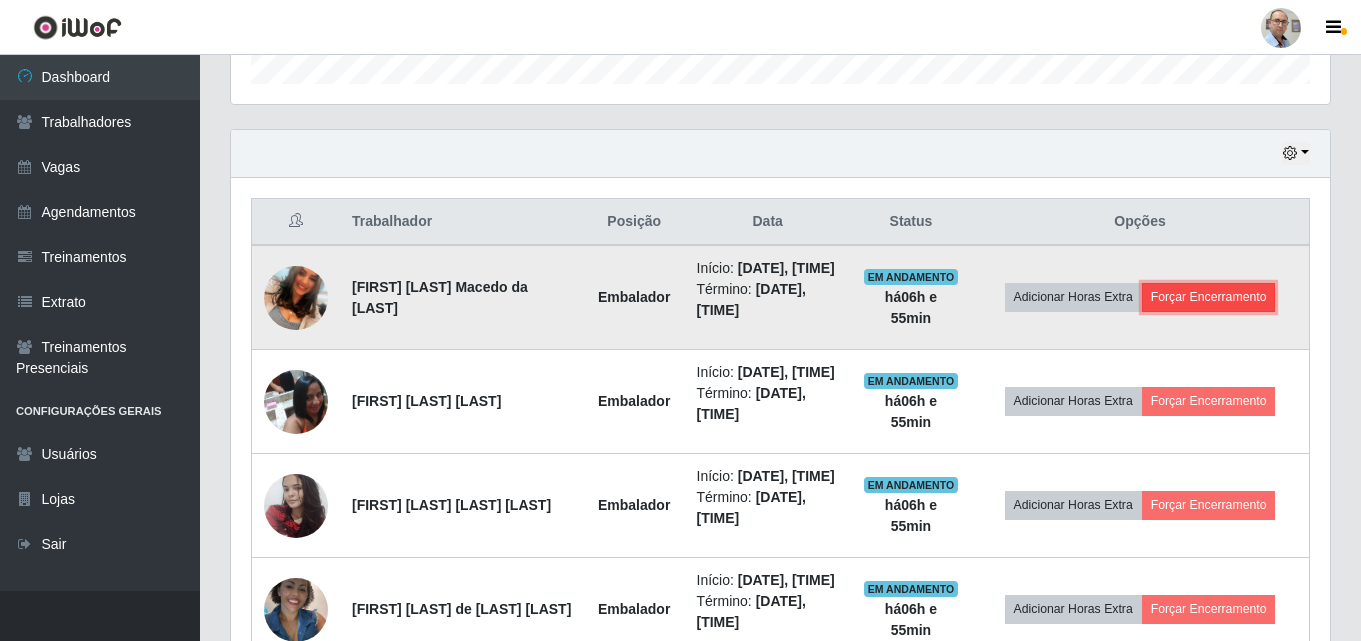 click on "Forçar Encerramento" at bounding box center [1209, 297] 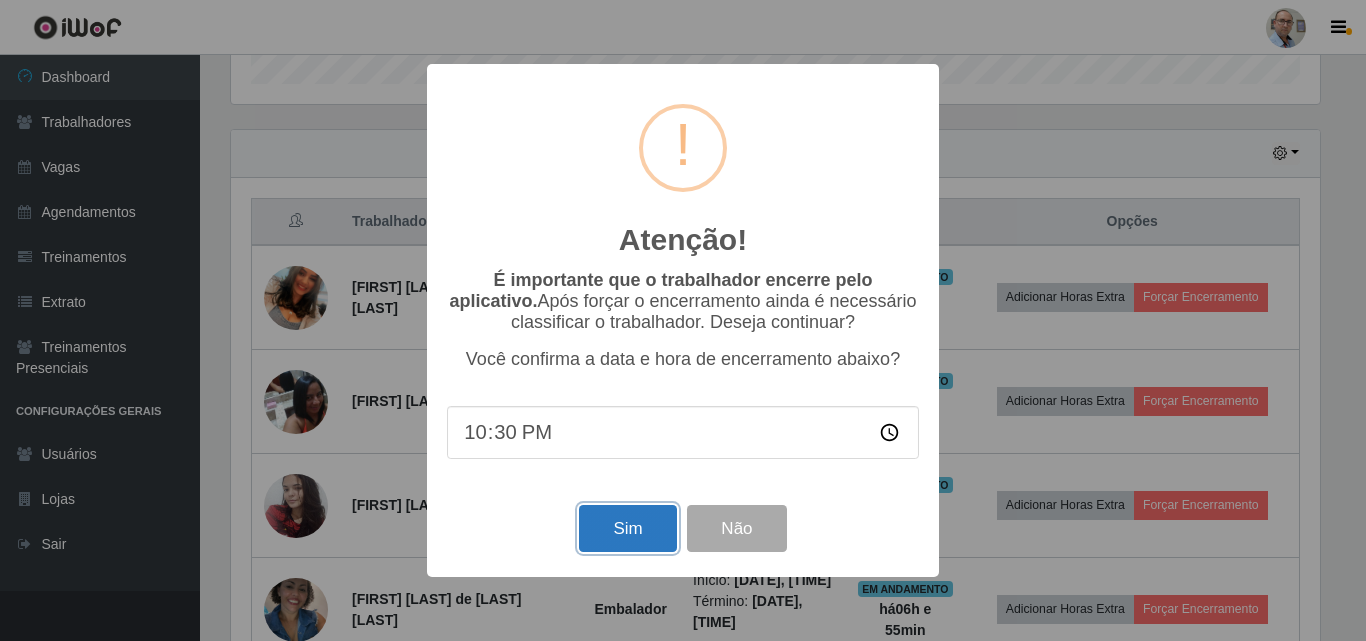 click on "Sim" at bounding box center (627, 528) 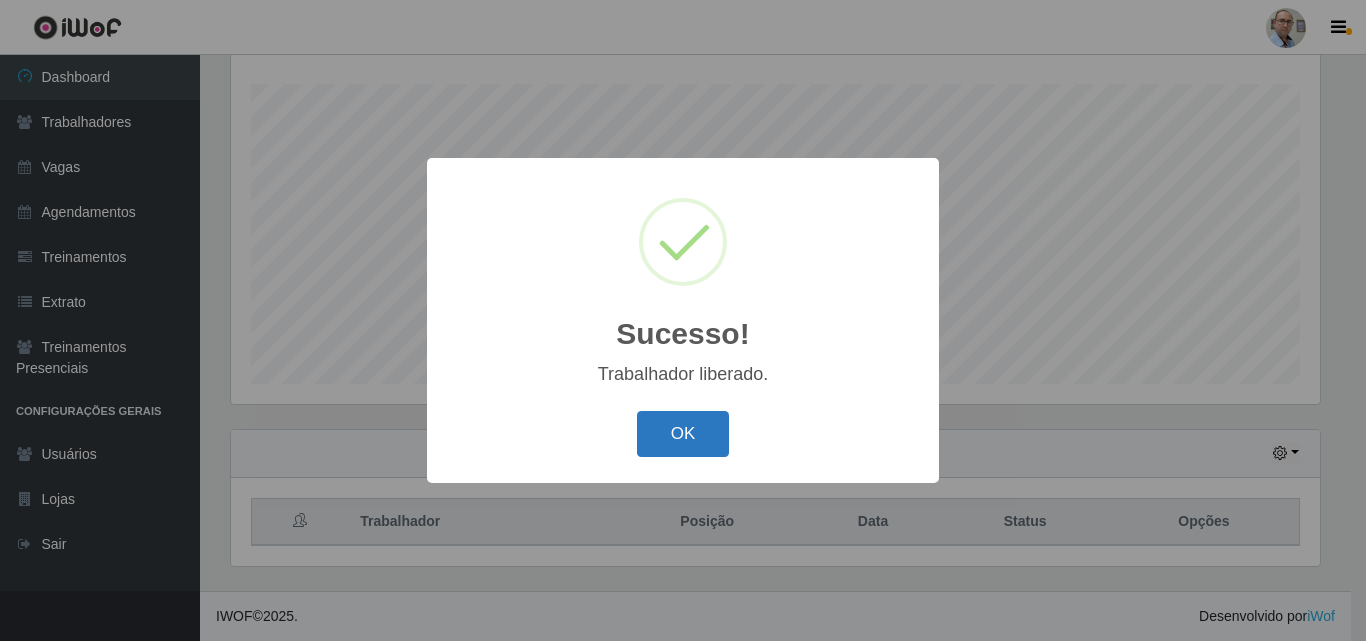 click on "OK" at bounding box center (683, 434) 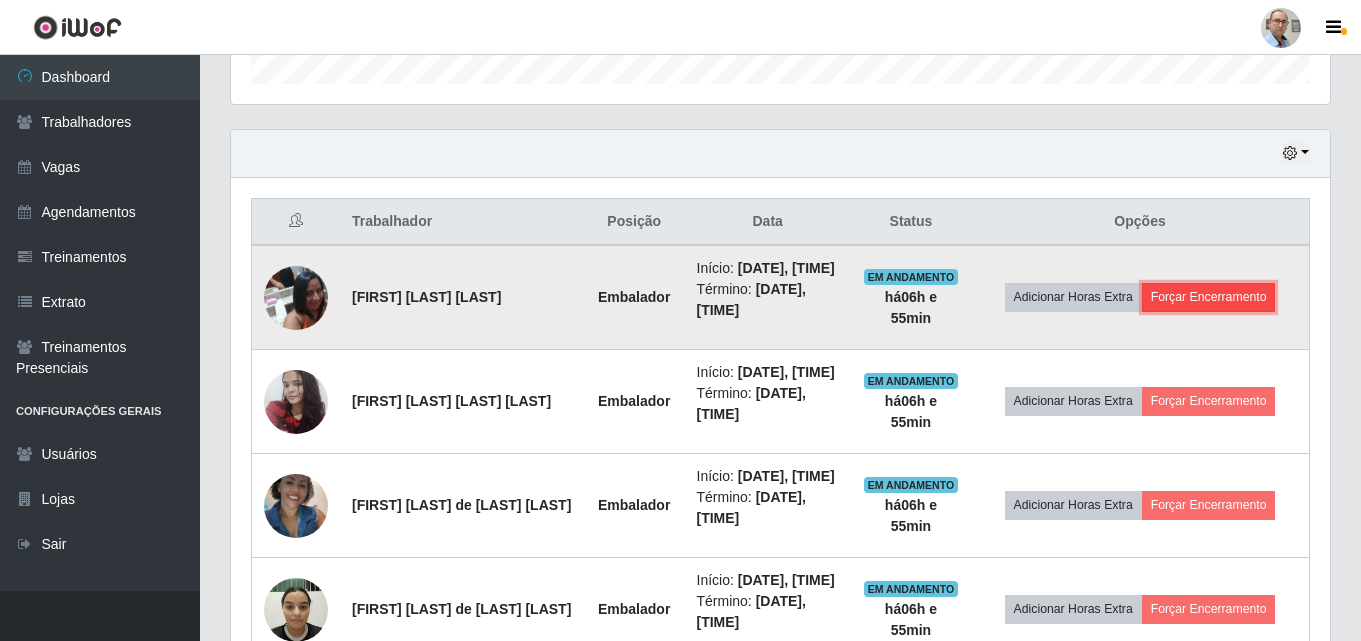 click on "Forçar Encerramento" at bounding box center [1209, 297] 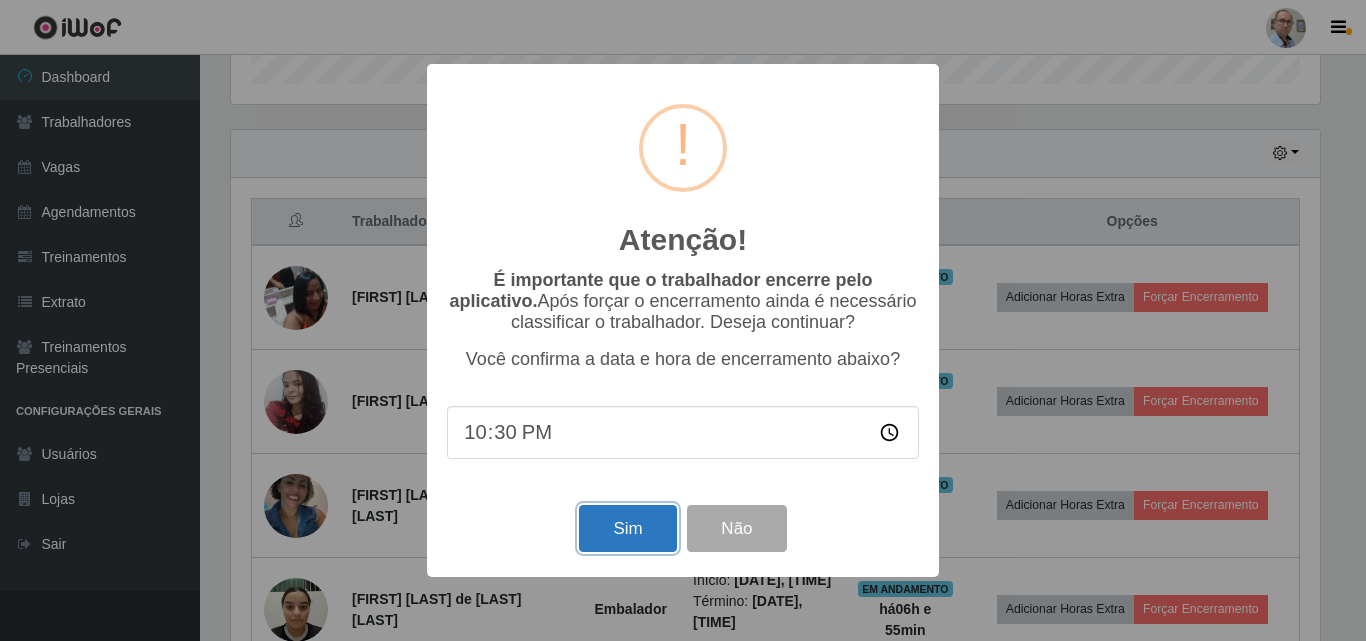 click on "Sim" at bounding box center (627, 528) 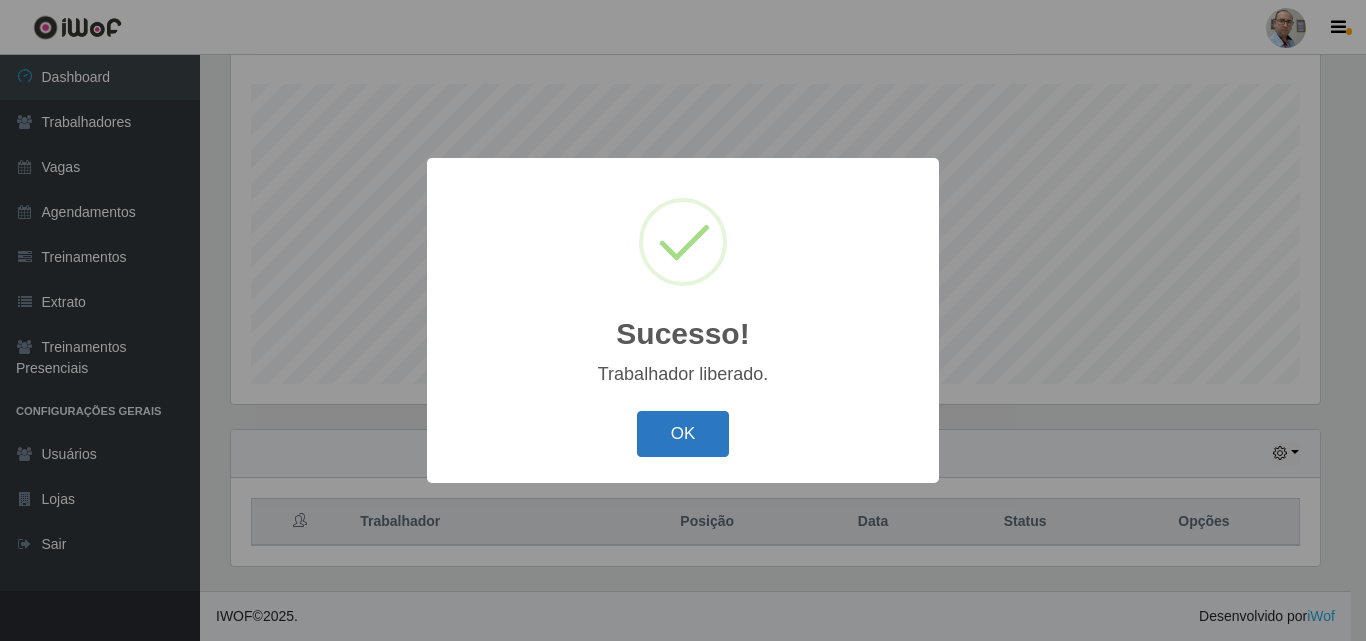 click on "OK" at bounding box center (683, 434) 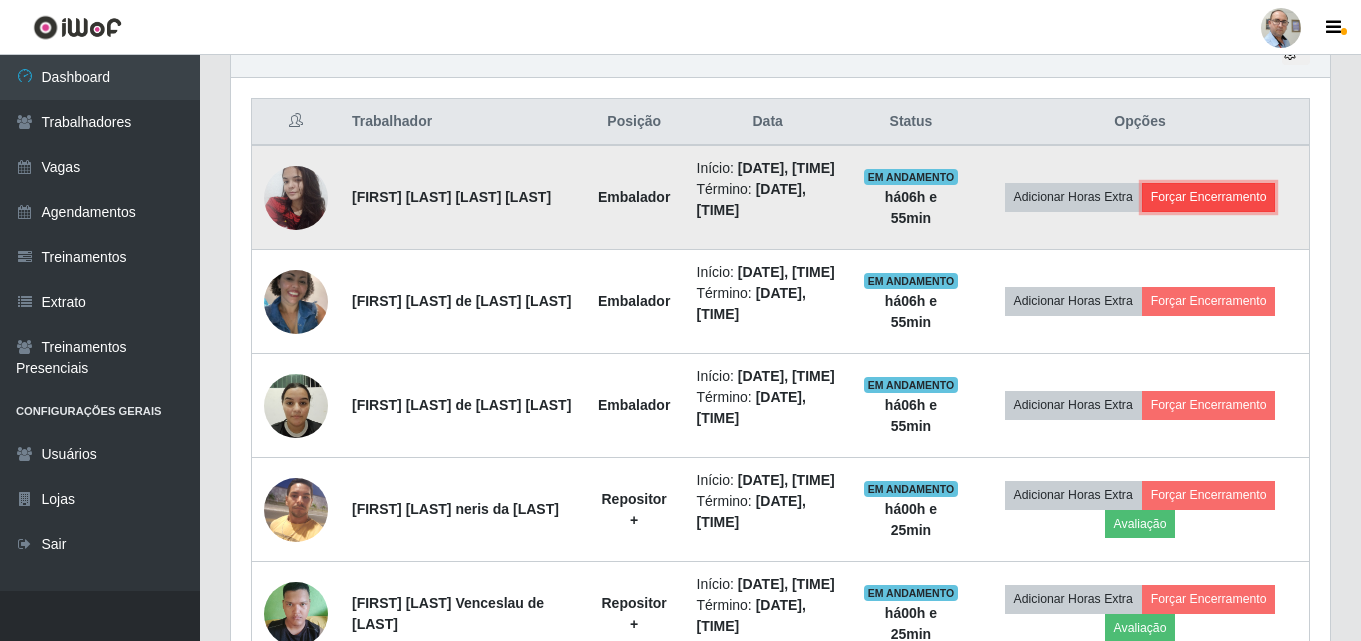 click on "Forçar Encerramento" at bounding box center (1209, 197) 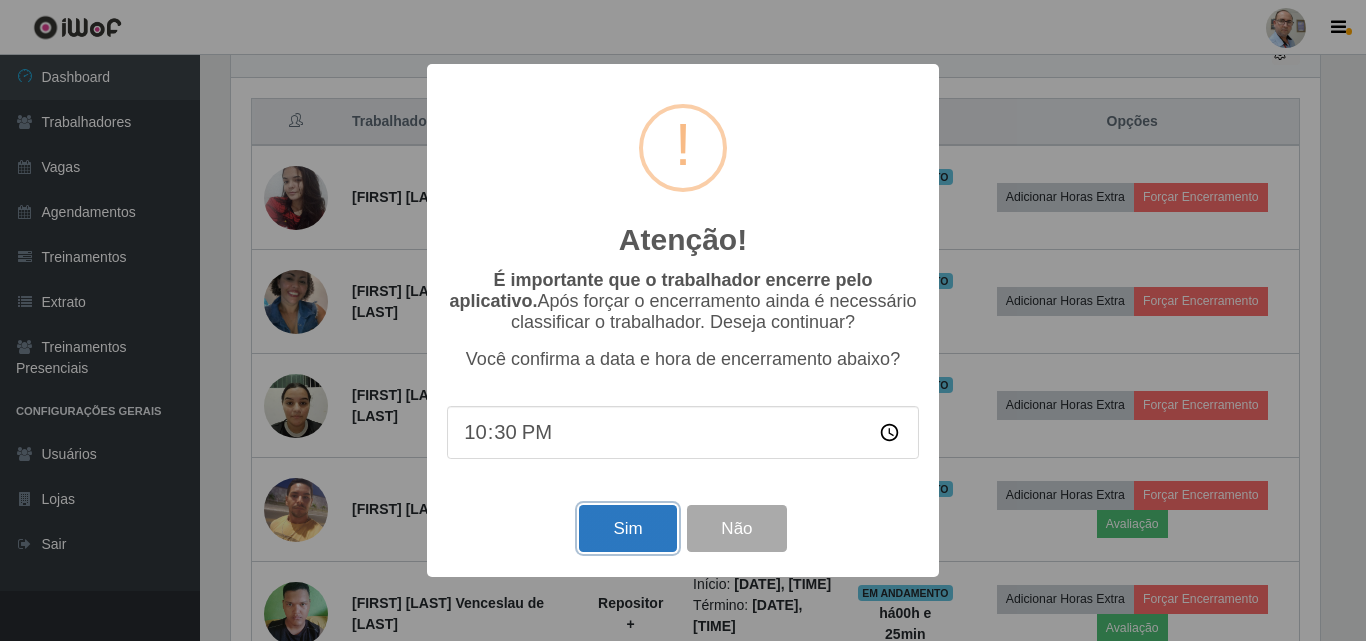 click on "Sim" at bounding box center [627, 528] 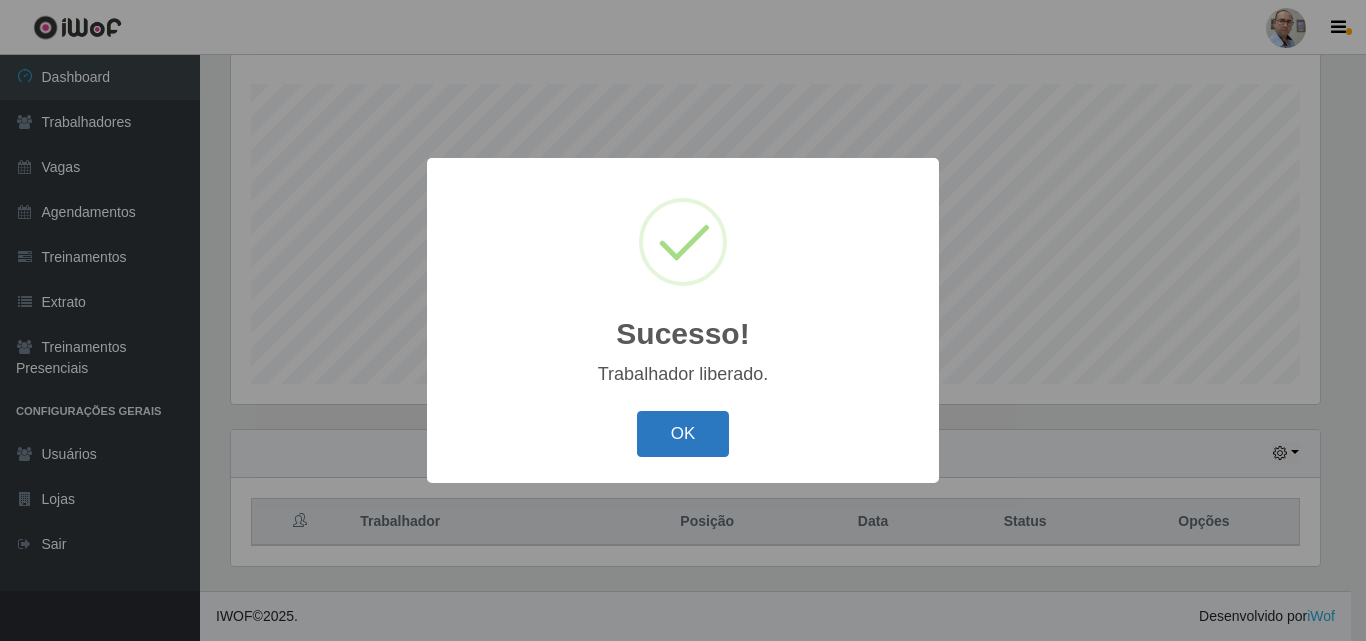 click on "OK" at bounding box center [683, 434] 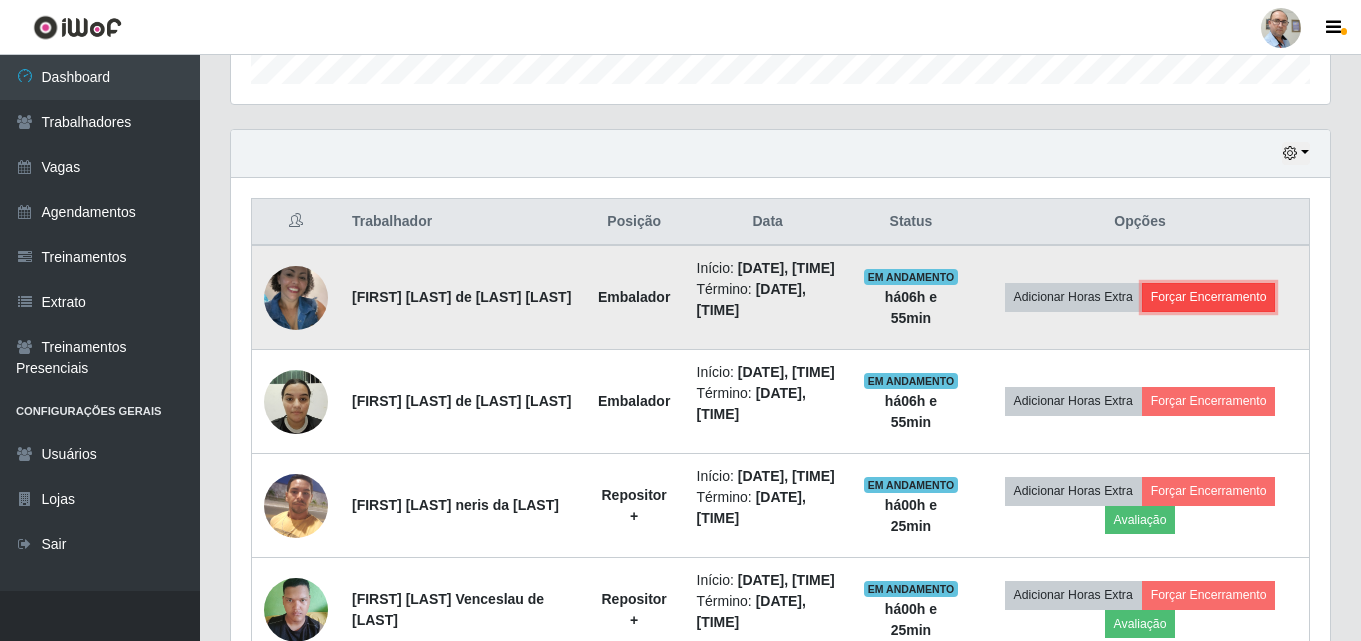 click on "Forçar Encerramento" at bounding box center (1209, 297) 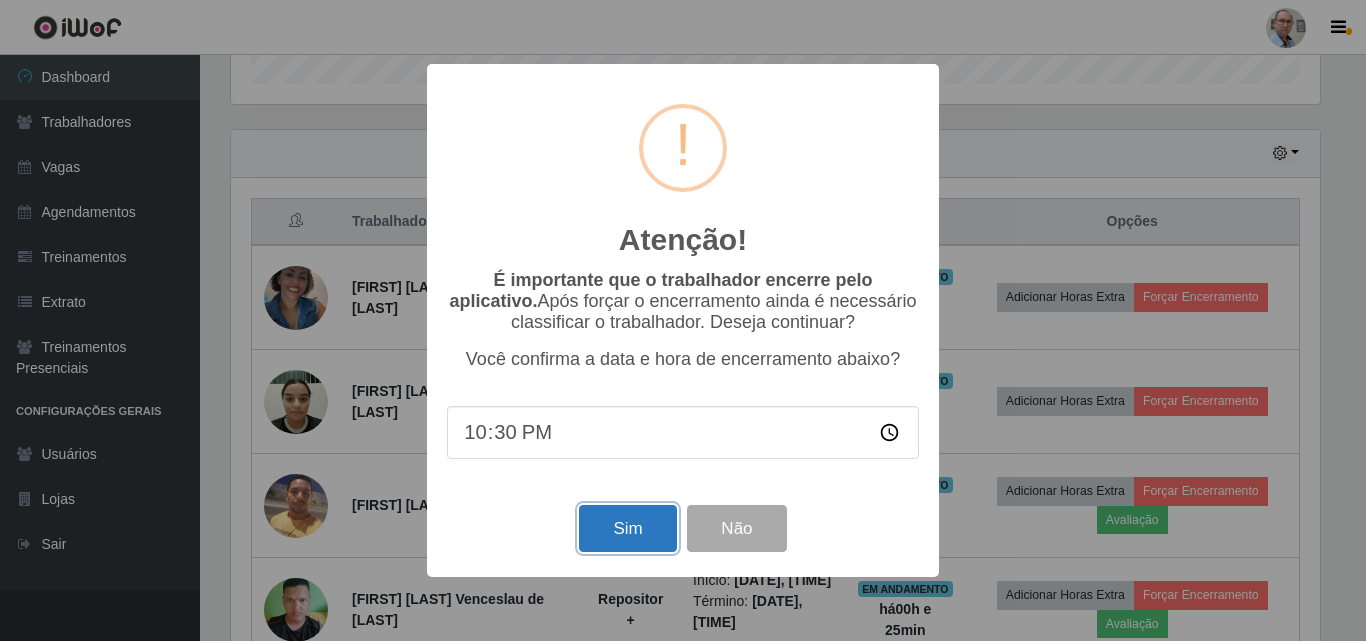 click on "Sim" at bounding box center (627, 528) 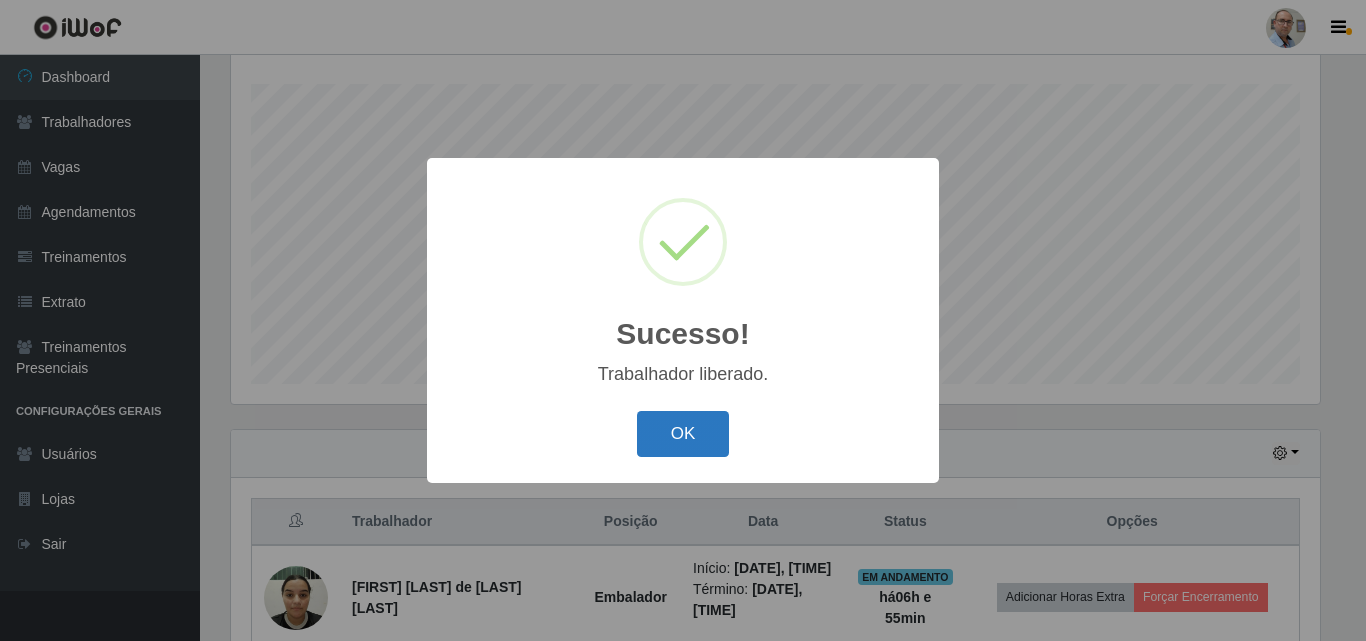 click on "OK" at bounding box center (683, 434) 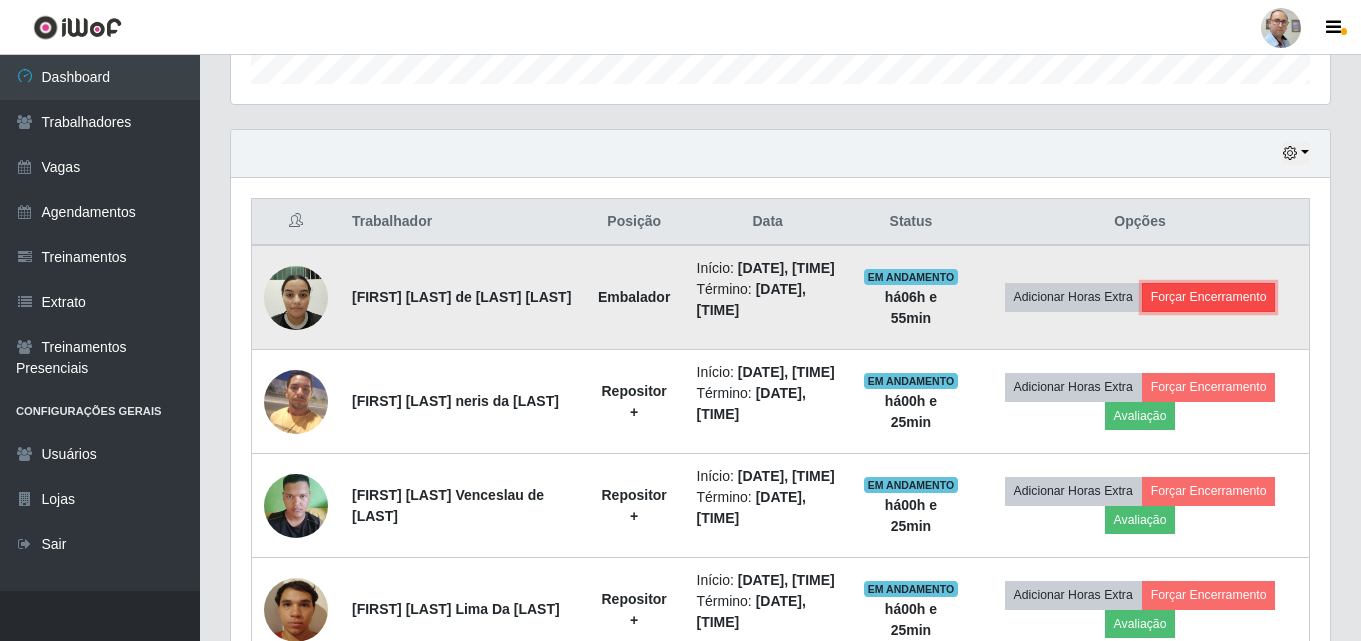 click on "Forçar Encerramento" at bounding box center [1209, 297] 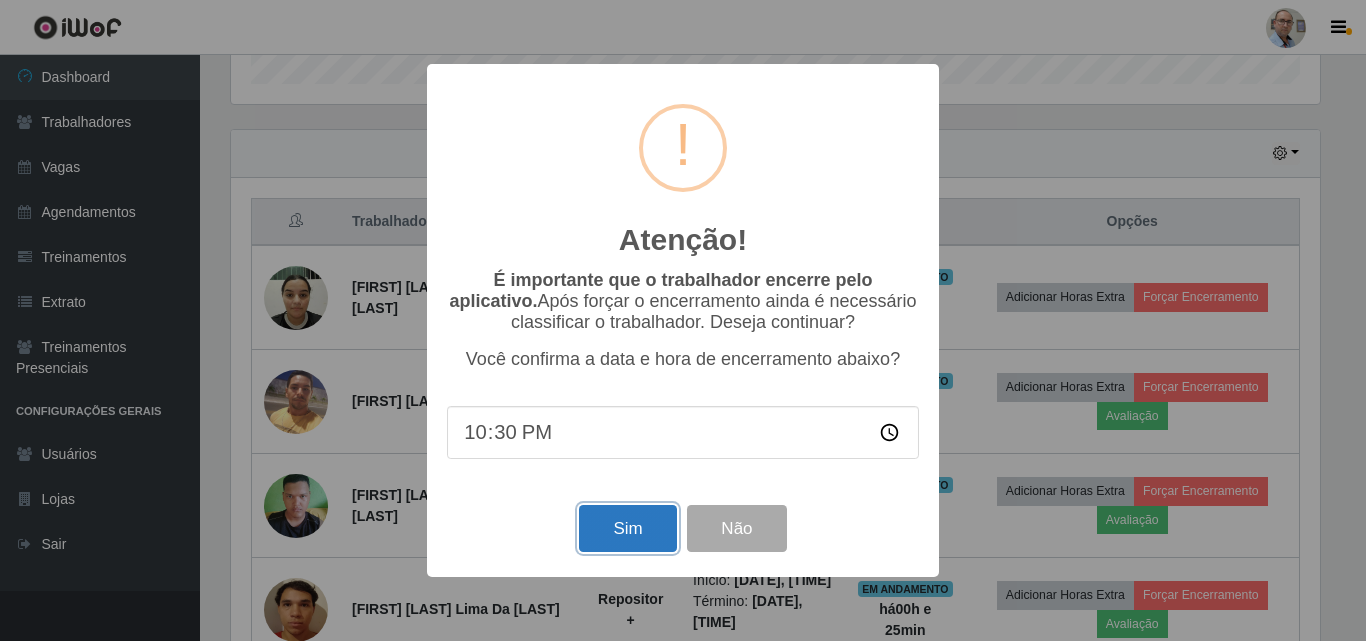 click on "Sim" at bounding box center [627, 528] 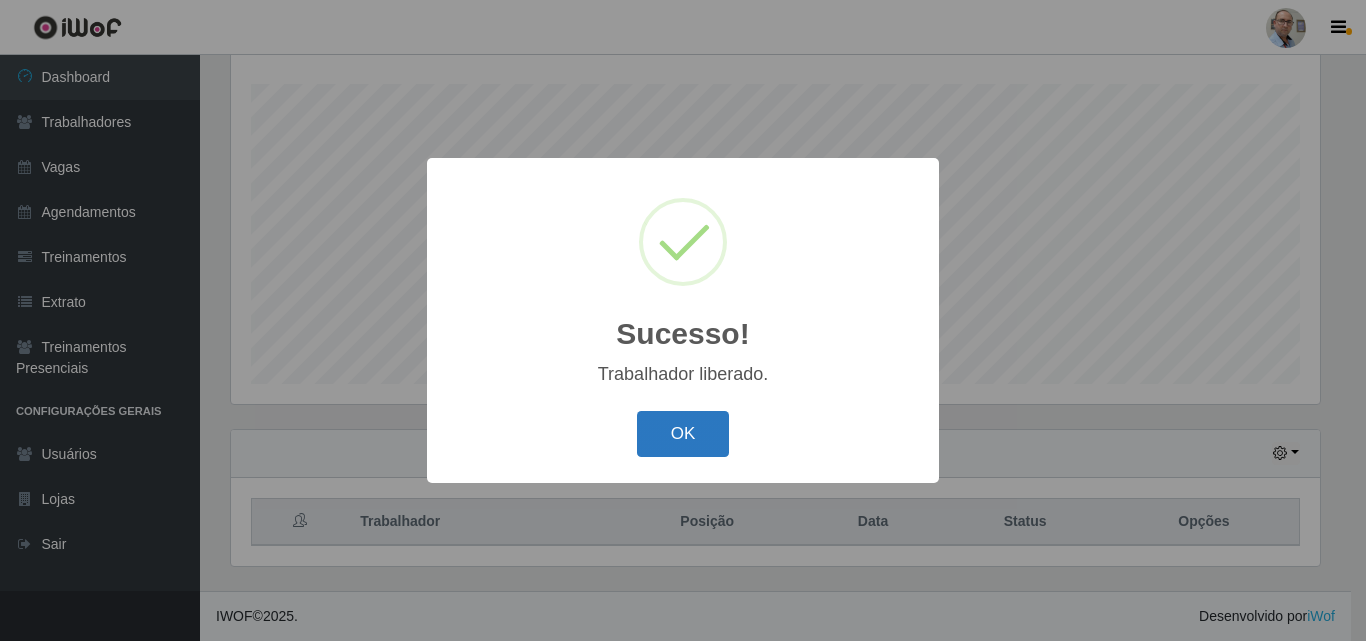 click on "OK" at bounding box center (683, 434) 